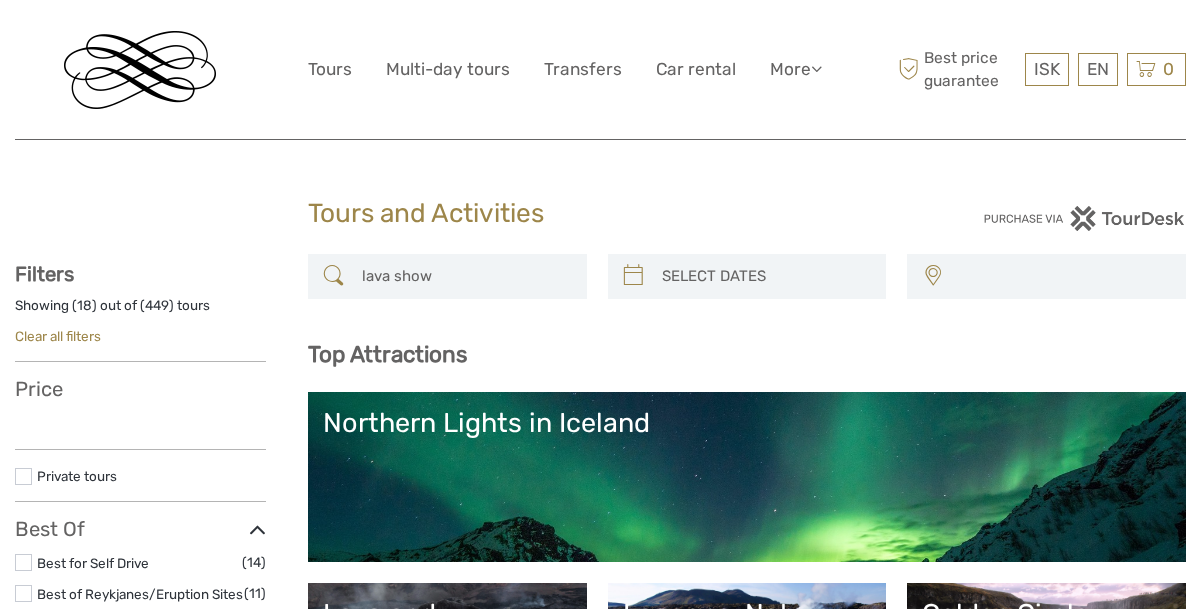 scroll, scrollTop: 0, scrollLeft: 0, axis: both 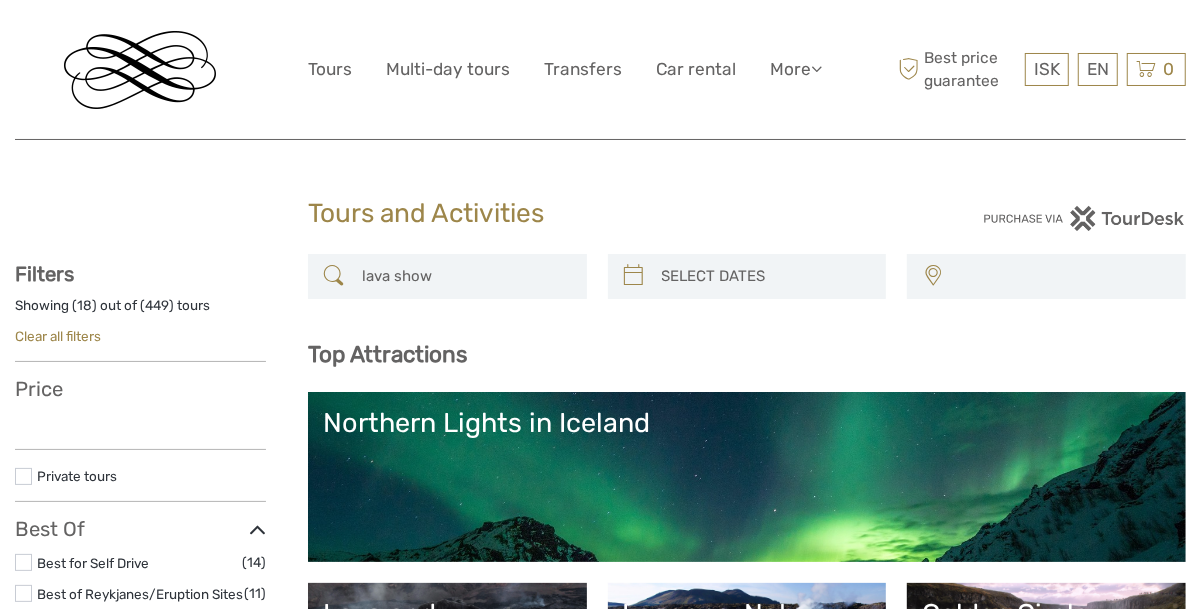click at bounding box center (765, 276) 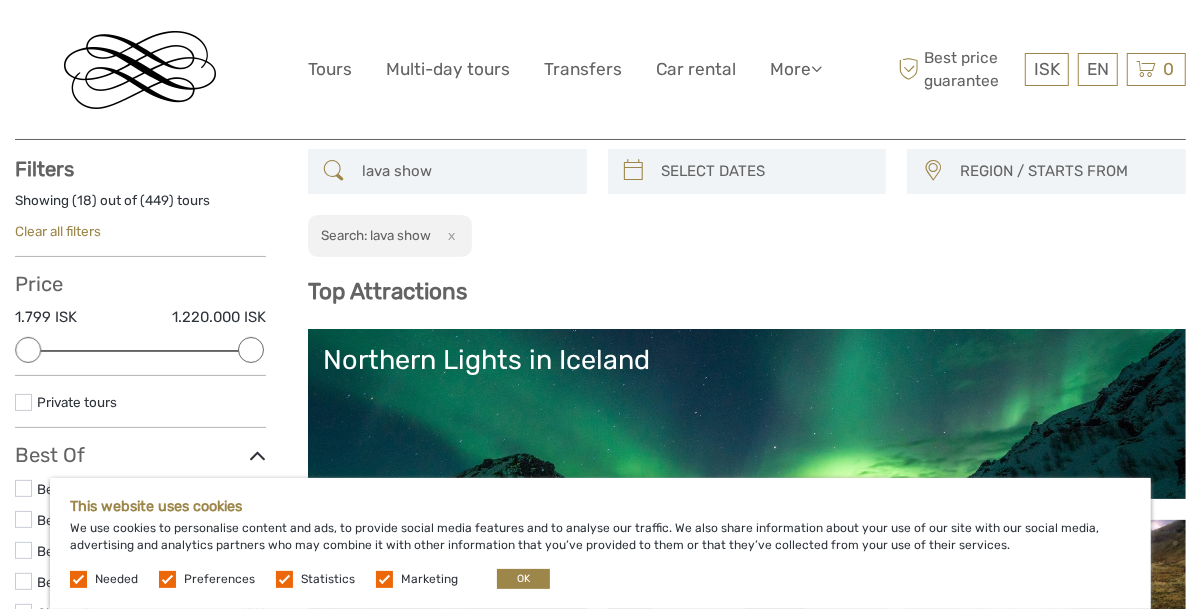 scroll, scrollTop: 122, scrollLeft: 0, axis: vertical 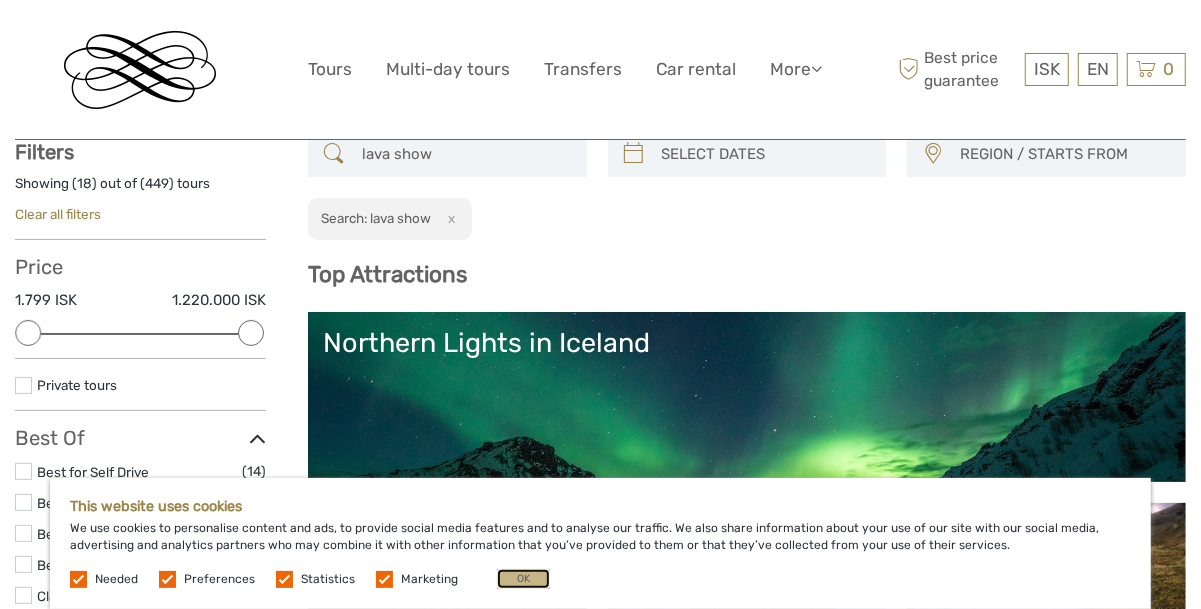 click on "OK" at bounding box center [523, 579] 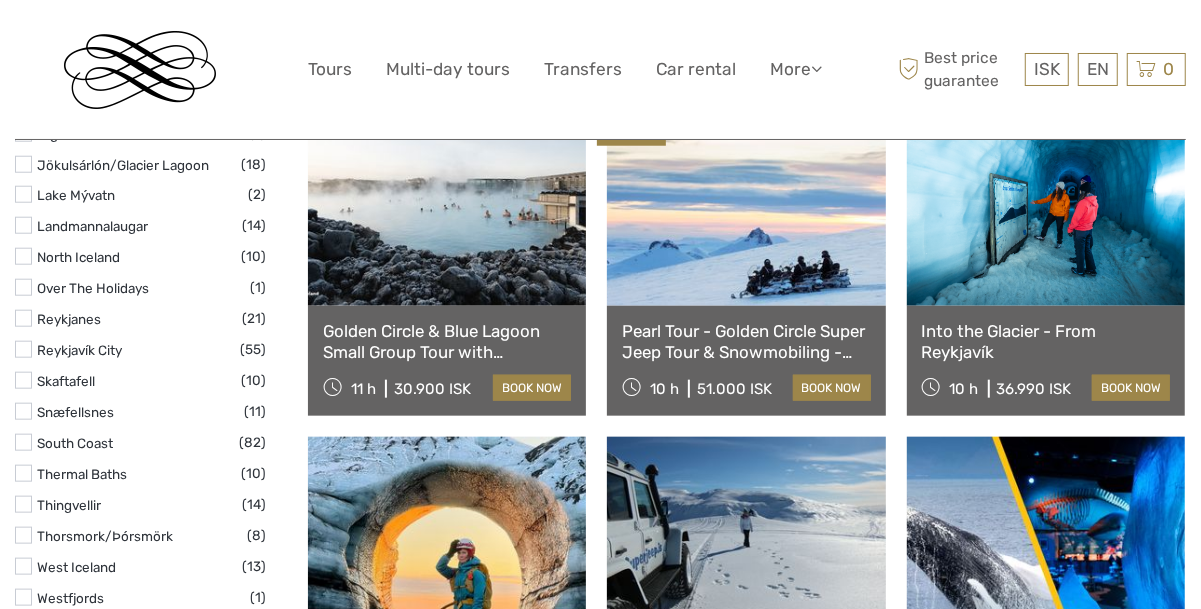 scroll, scrollTop: 1131, scrollLeft: 0, axis: vertical 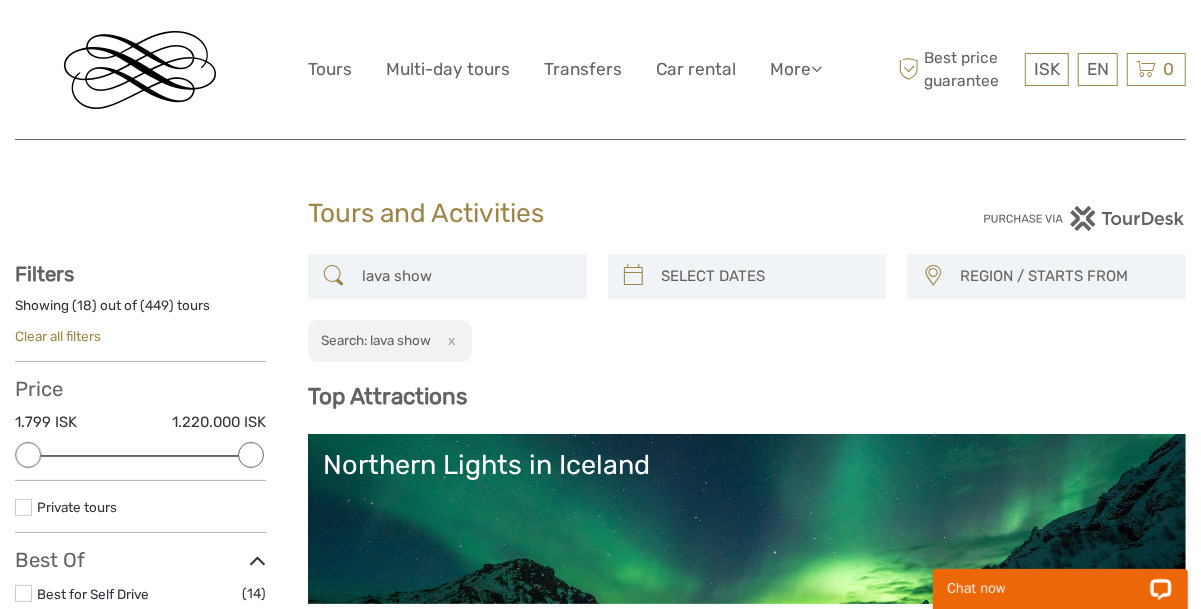 type on "03/08/2025" 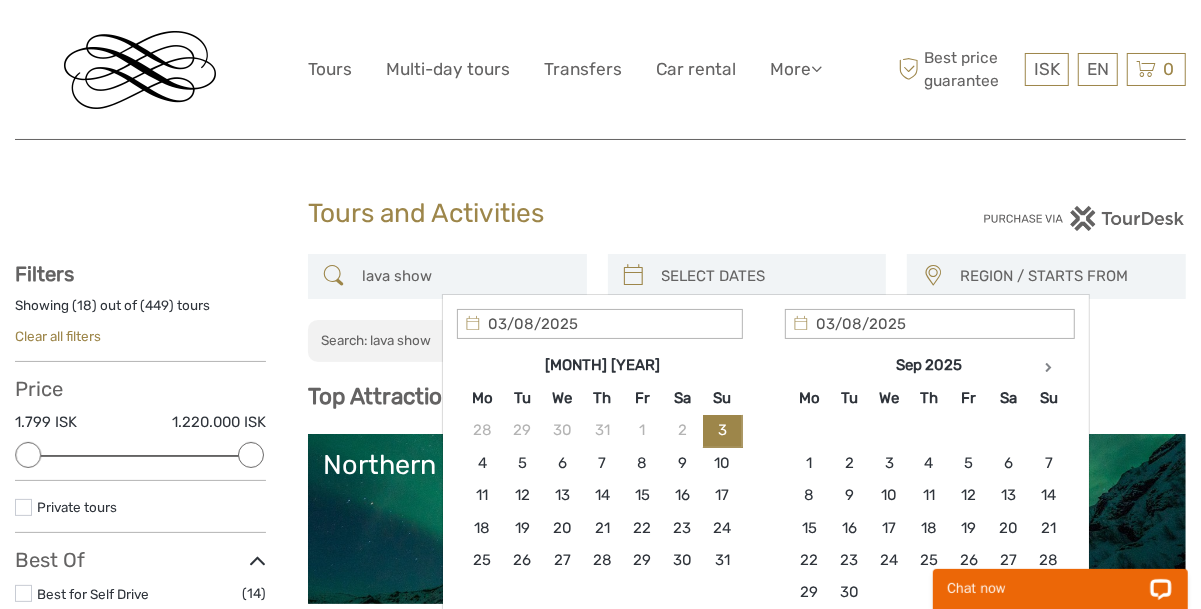 click at bounding box center (765, 276) 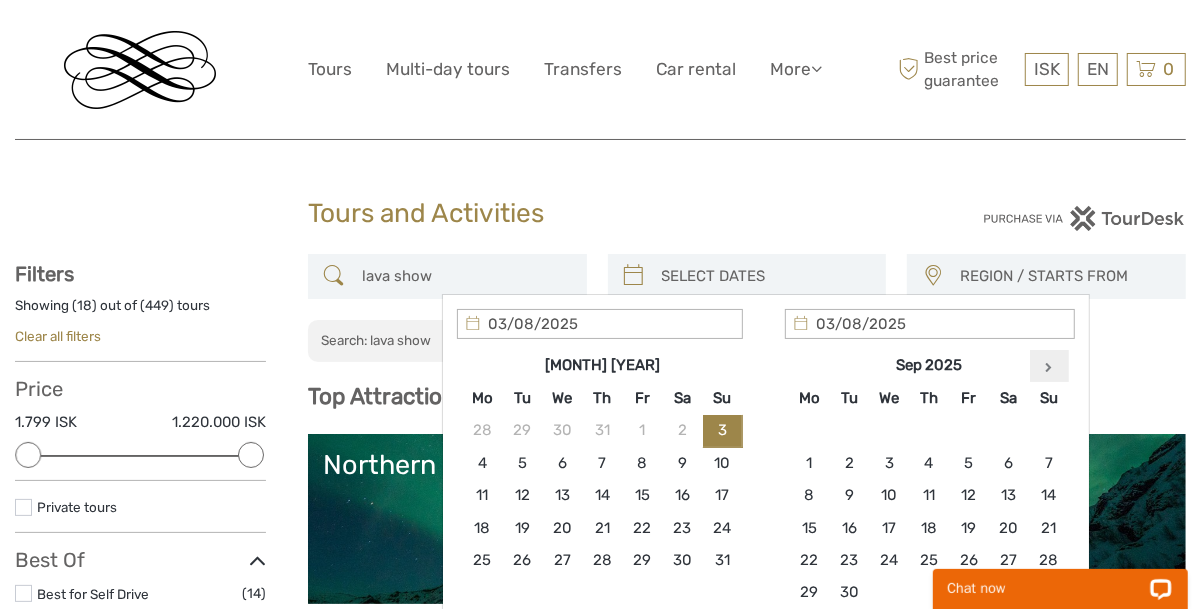click at bounding box center [1049, 366] 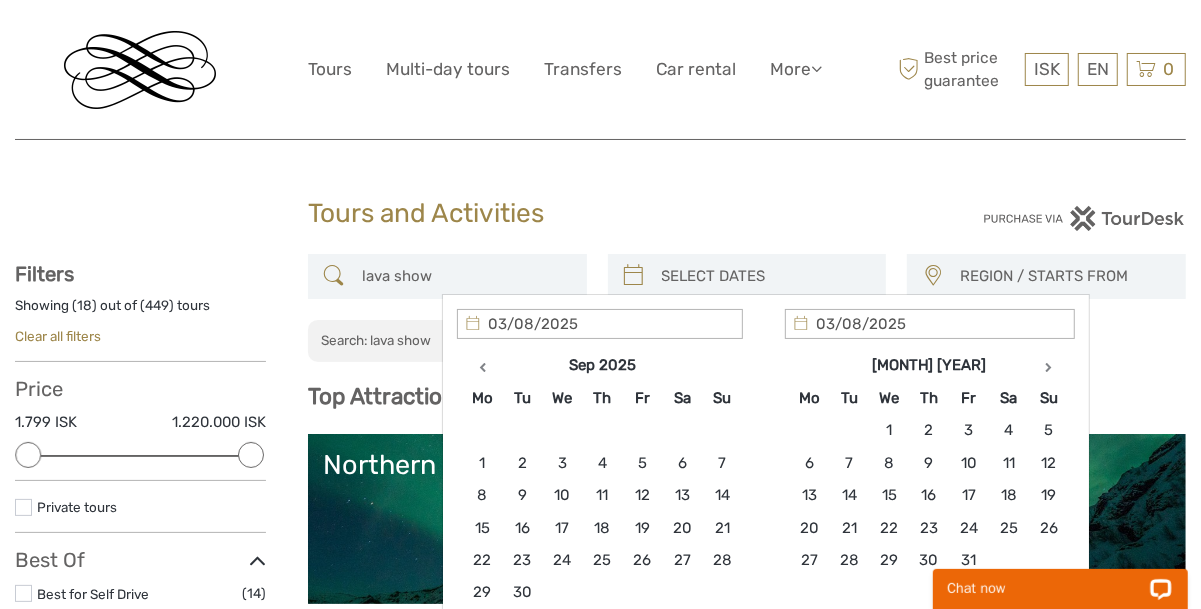 click at bounding box center (1049, 366) 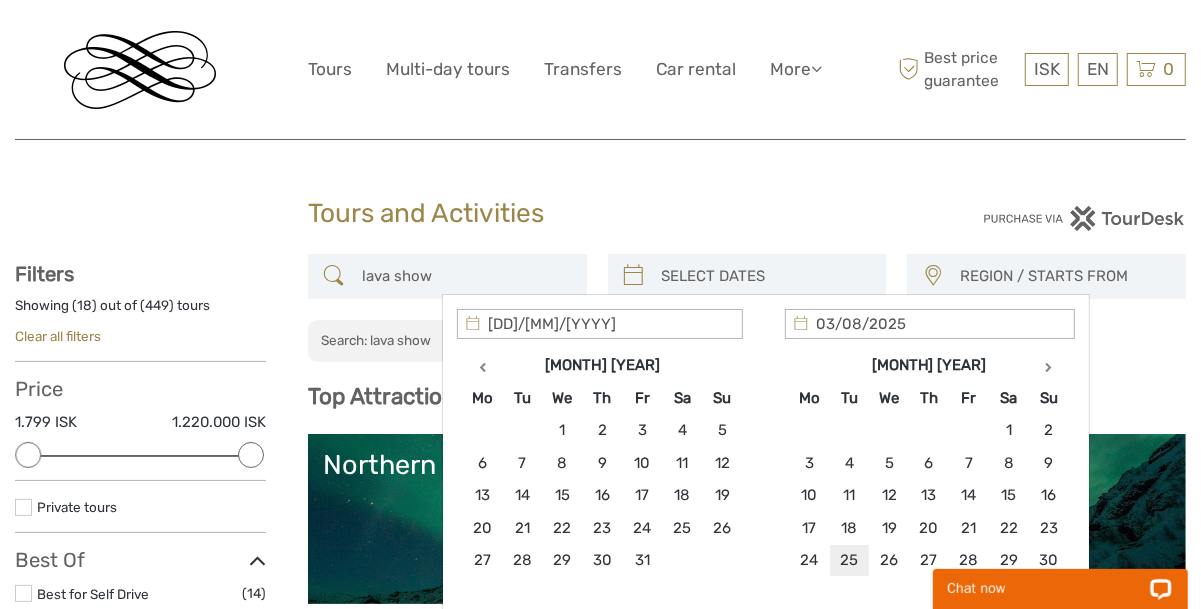 type on "25/11/2025" 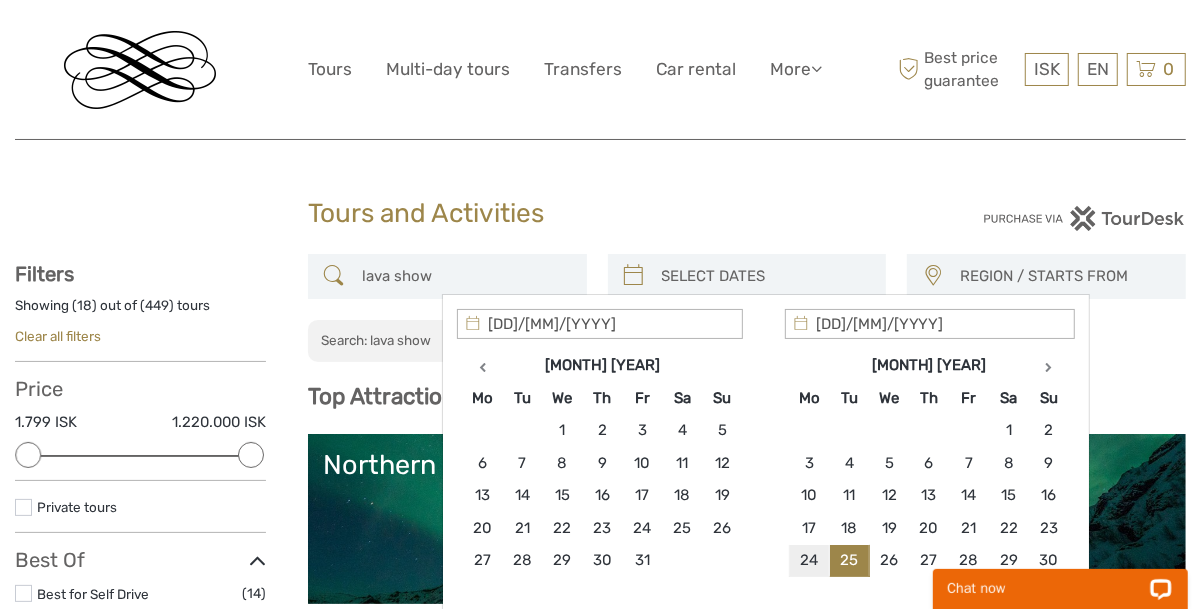 type on "25/11/2025" 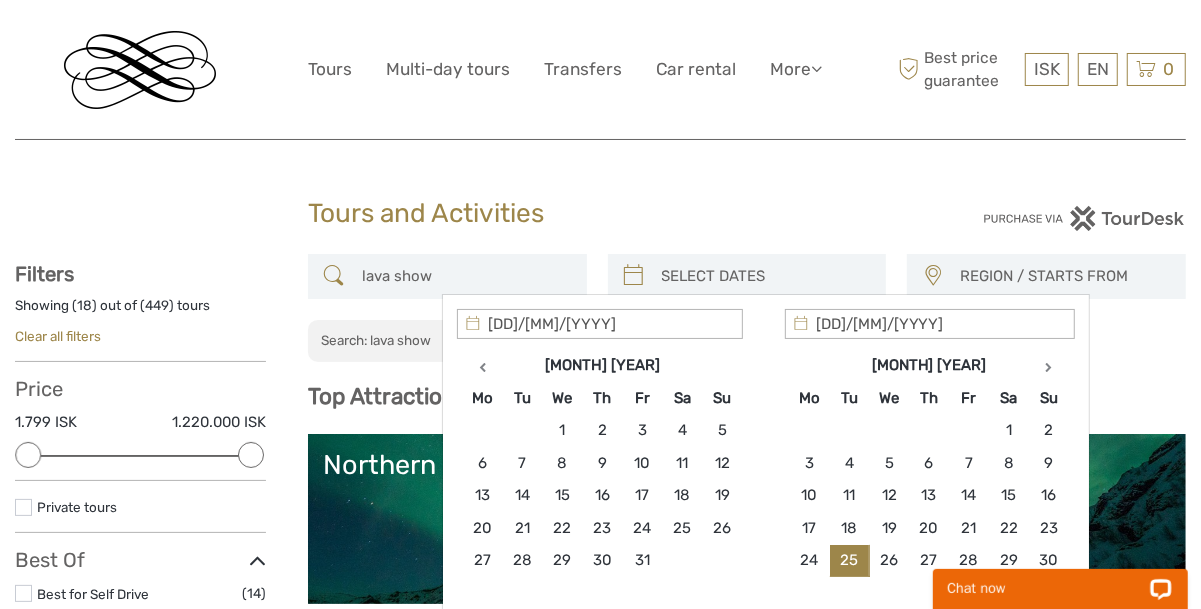 type on "25/11/2025" 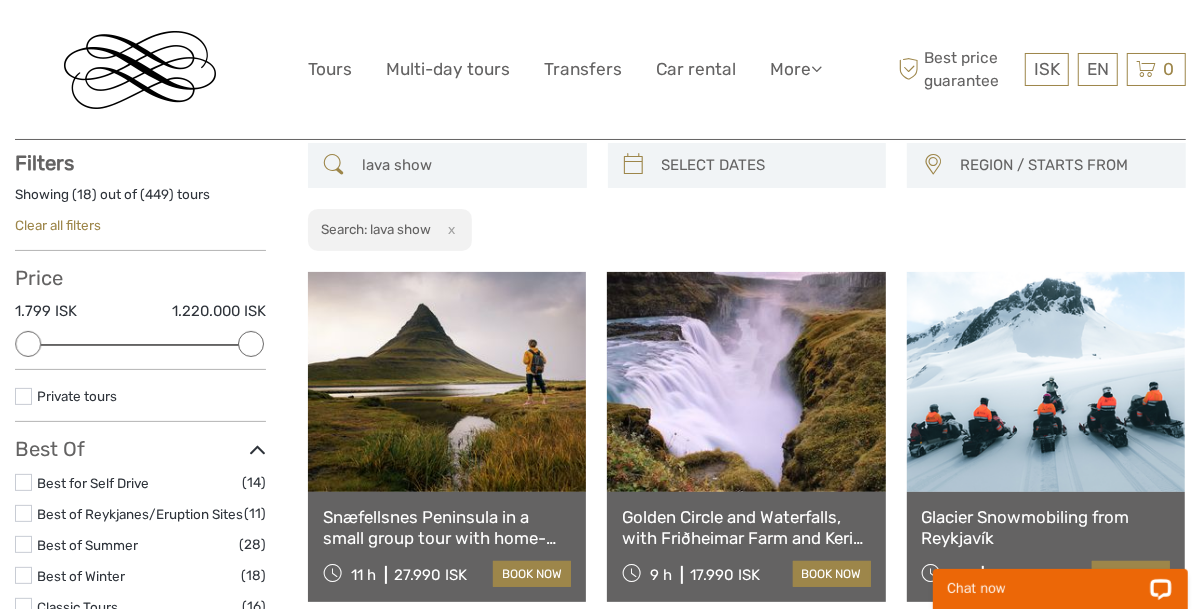 scroll, scrollTop: 114, scrollLeft: 0, axis: vertical 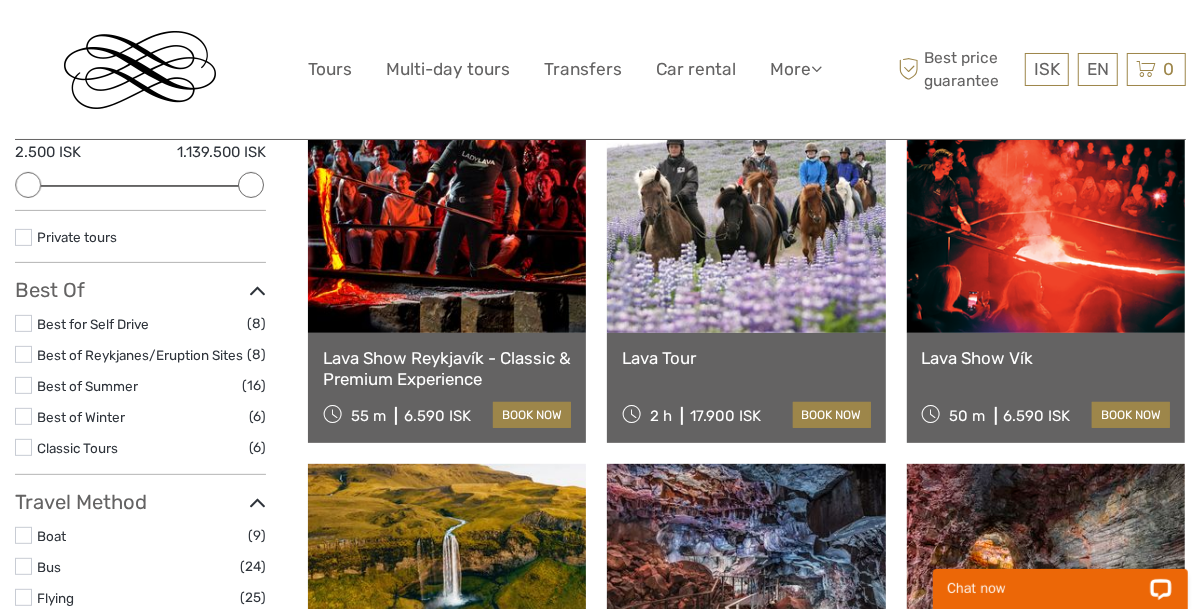 click on "Lava Show Reykjavík - Classic & Premium Experience" at bounding box center [447, 368] 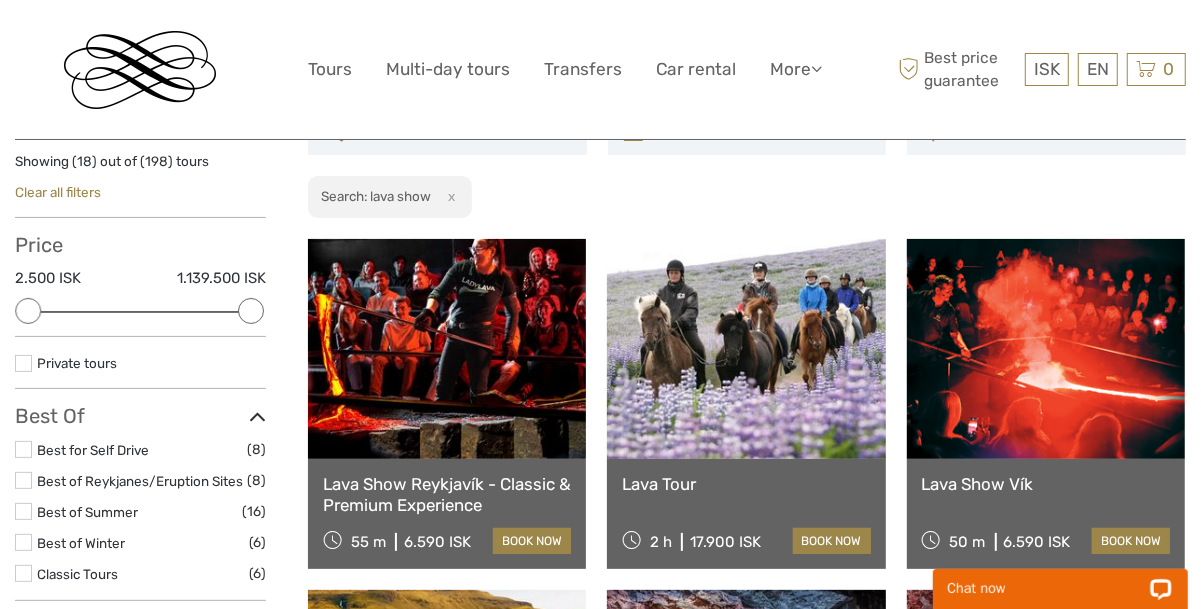 scroll, scrollTop: 141, scrollLeft: 0, axis: vertical 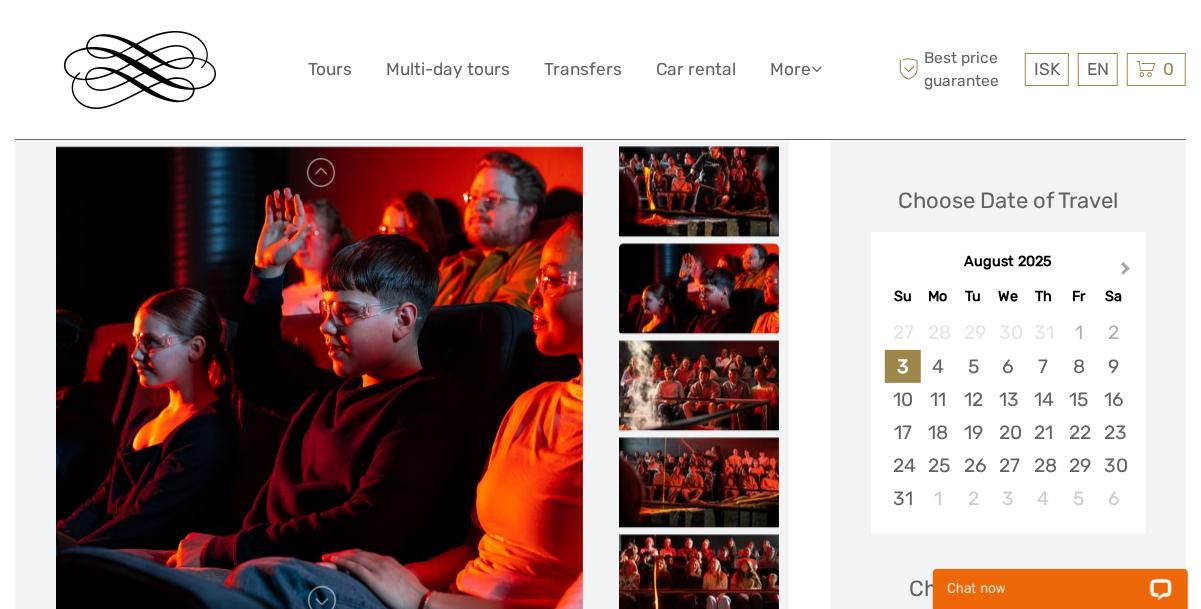 click on "Next Month" at bounding box center (1126, 272) 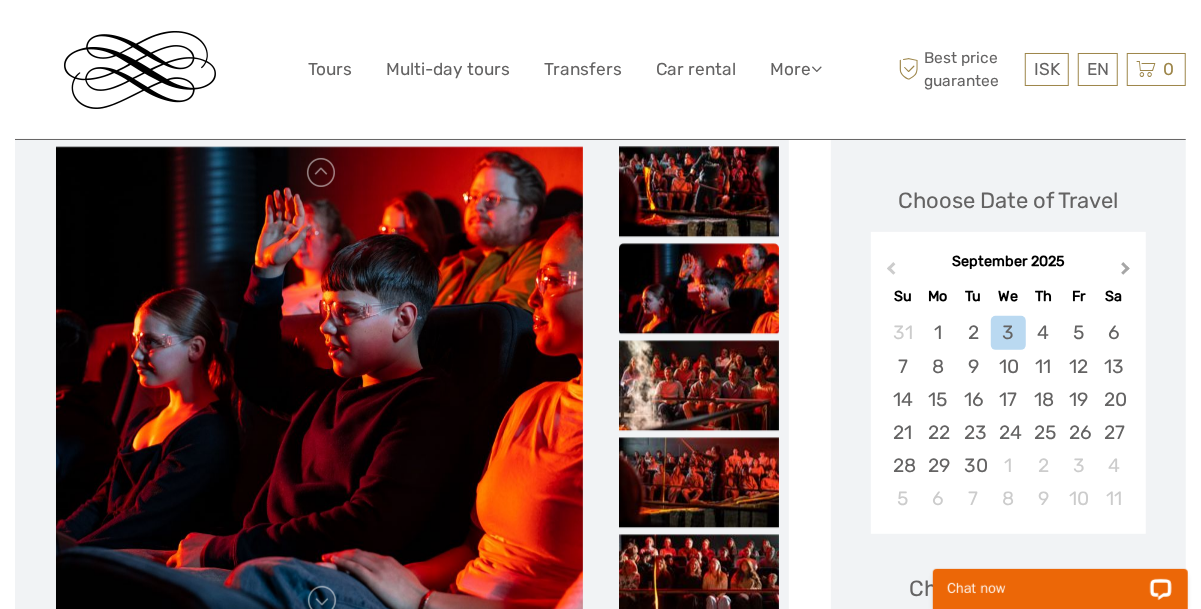 click on "Next Month" at bounding box center (1126, 272) 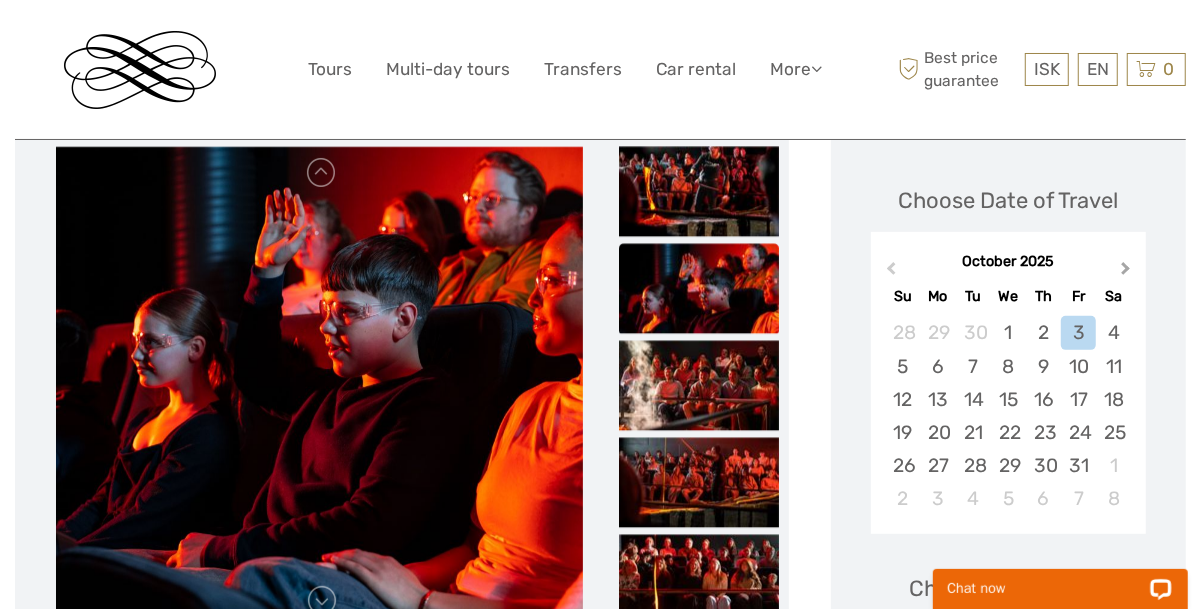 click on "Next Month" at bounding box center (1126, 272) 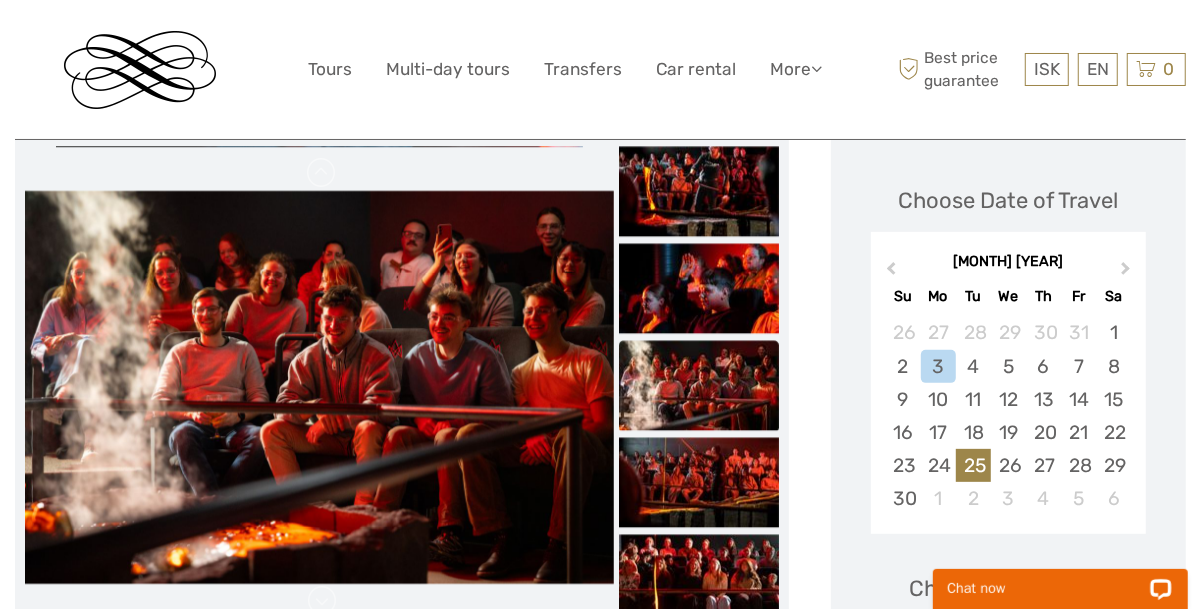 click on "25" at bounding box center (973, 465) 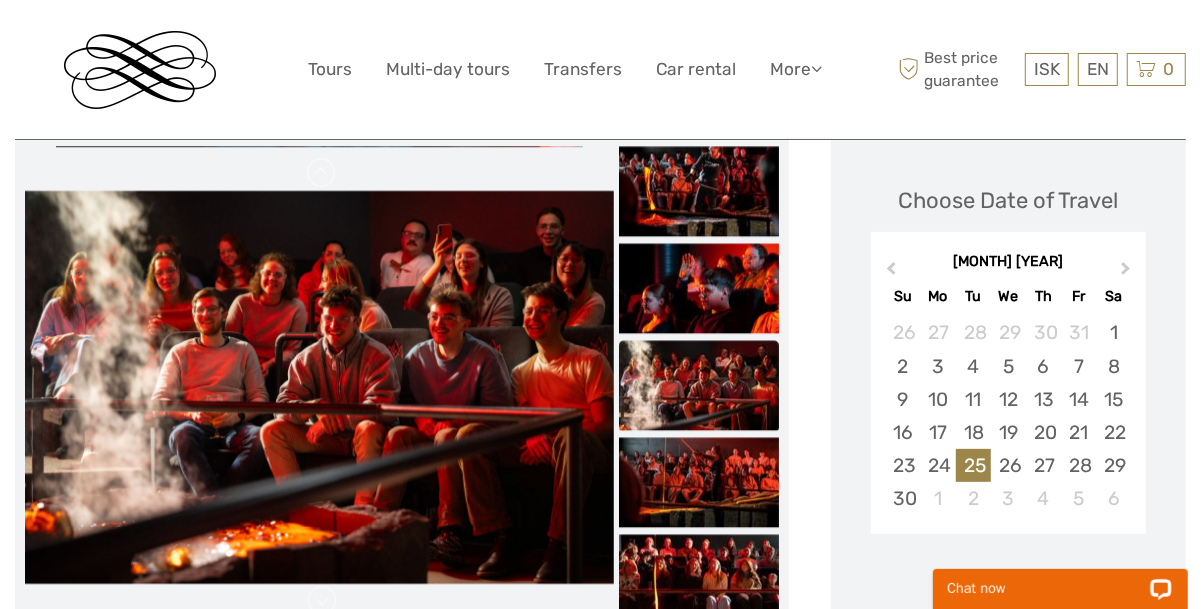 click on "November 2025 Previous Month Next Month November 2025 Su Mo Tu We Th Fr Sa 26 27 28 29 30 31 1 2 3 4 5 6 7 8 9 10 11 12 13 14 15 16 17 18 19 20 21 22 23 24 25 26 27 28 29 30 1 2 3 4 5 6" at bounding box center [1008, 386] 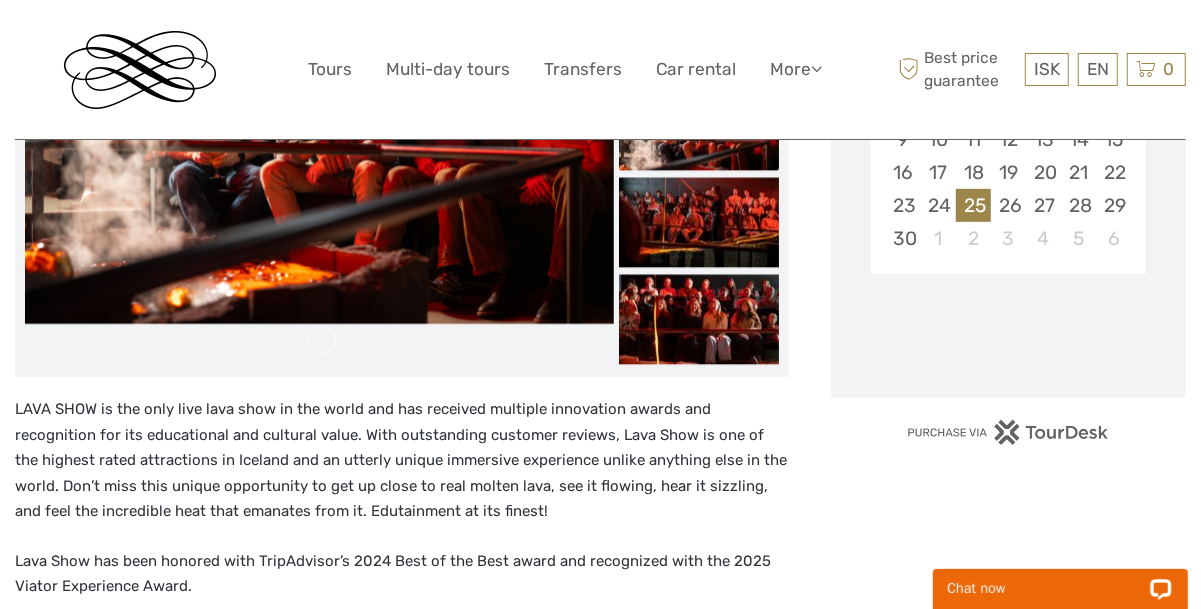 scroll, scrollTop: 517, scrollLeft: 0, axis: vertical 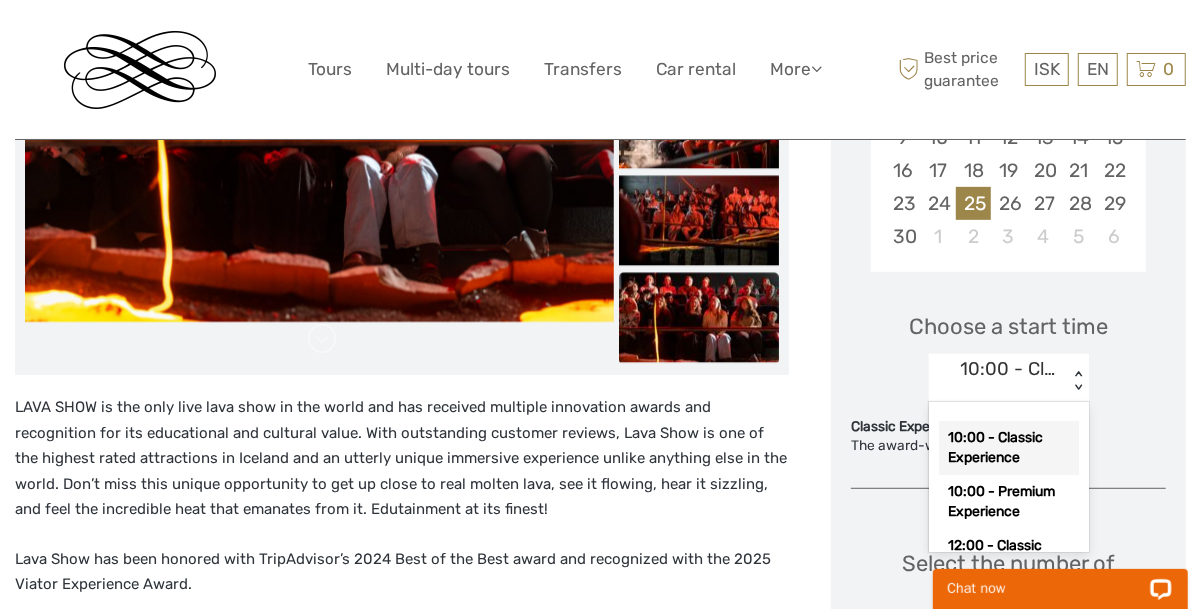 click on "< >" at bounding box center (1077, 381) 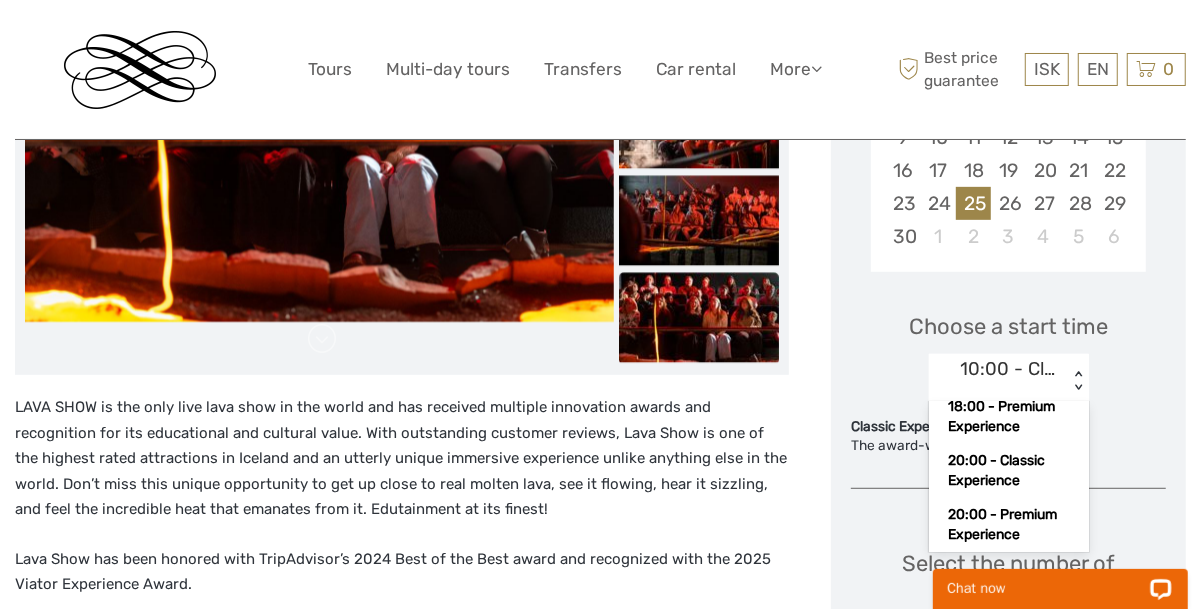 scroll, scrollTop: 636, scrollLeft: 0, axis: vertical 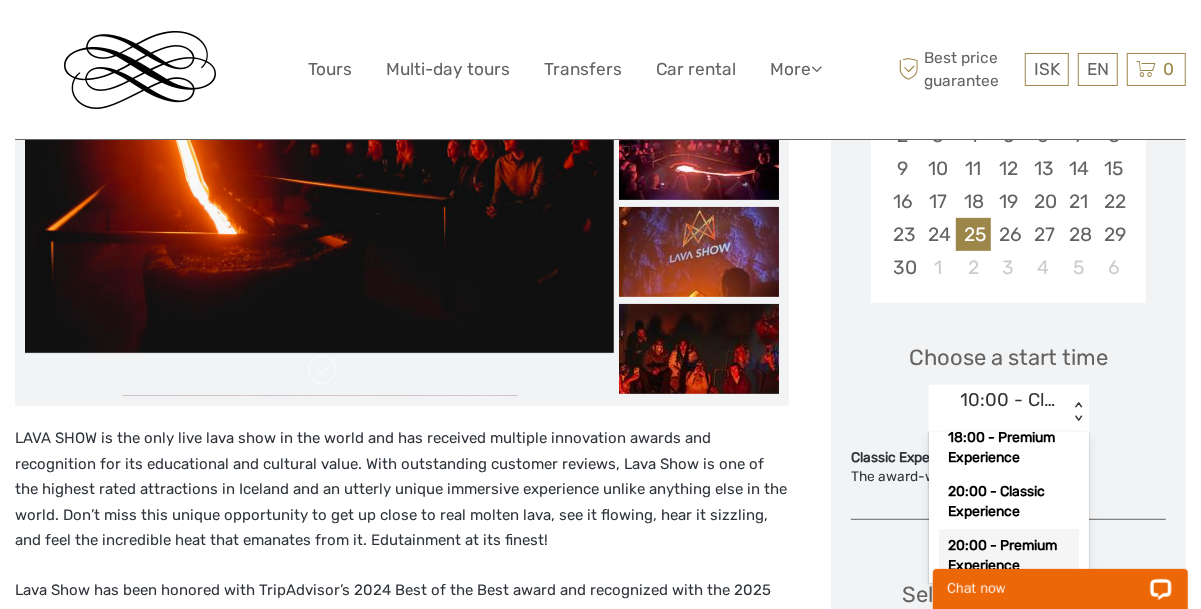click on "20:00 - Premium Experience" at bounding box center (1009, 556) 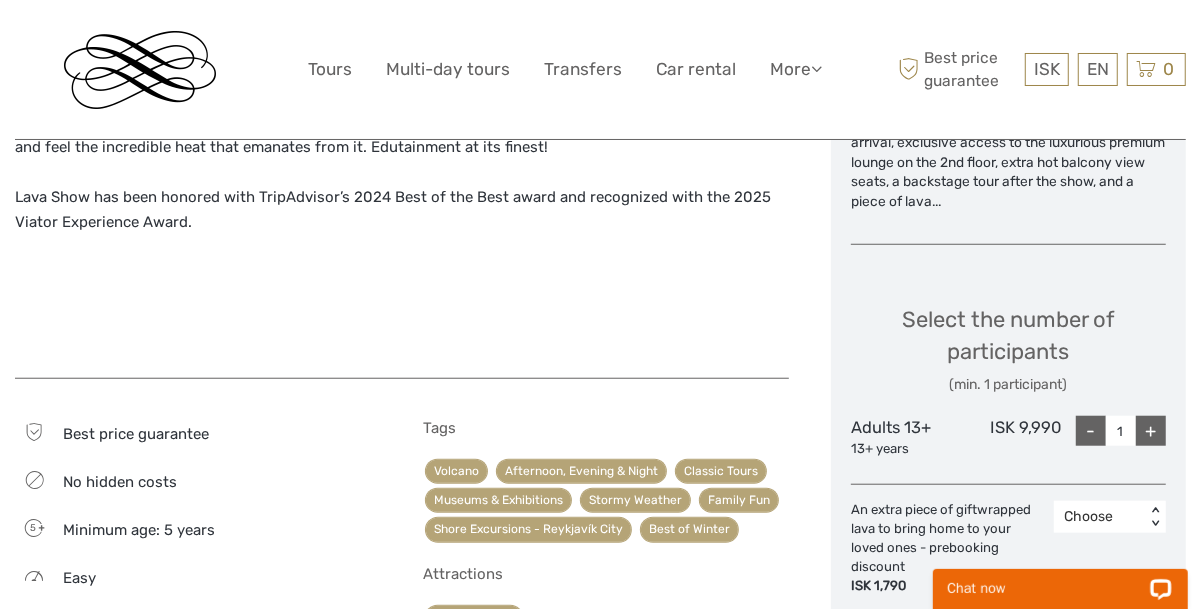 scroll, scrollTop: 998, scrollLeft: 0, axis: vertical 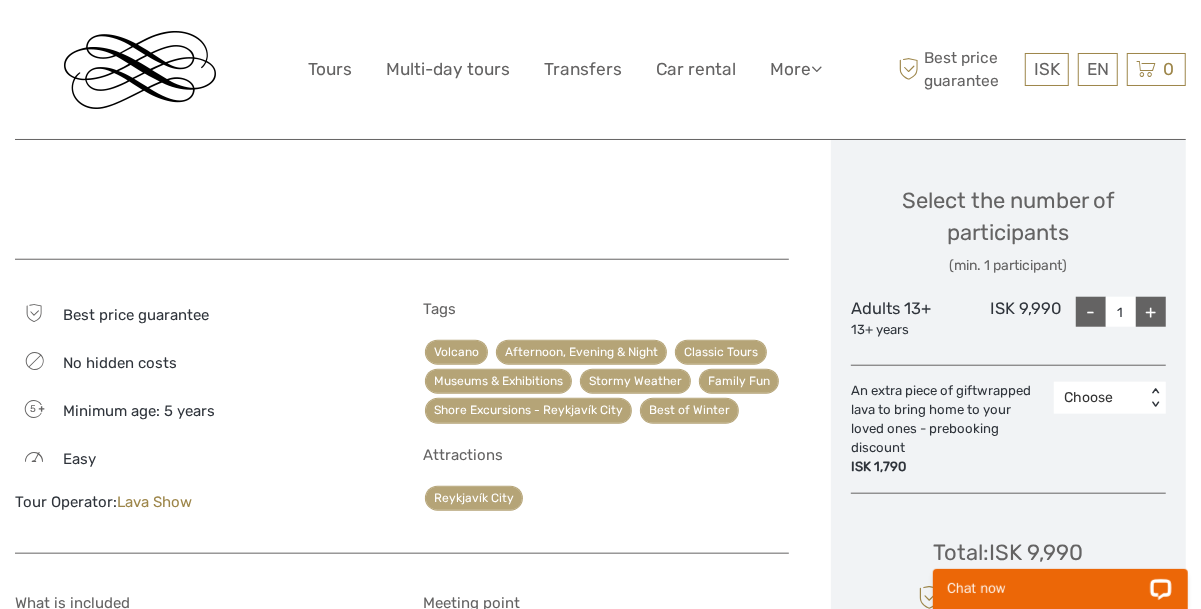 click on "+" at bounding box center (1151, 312) 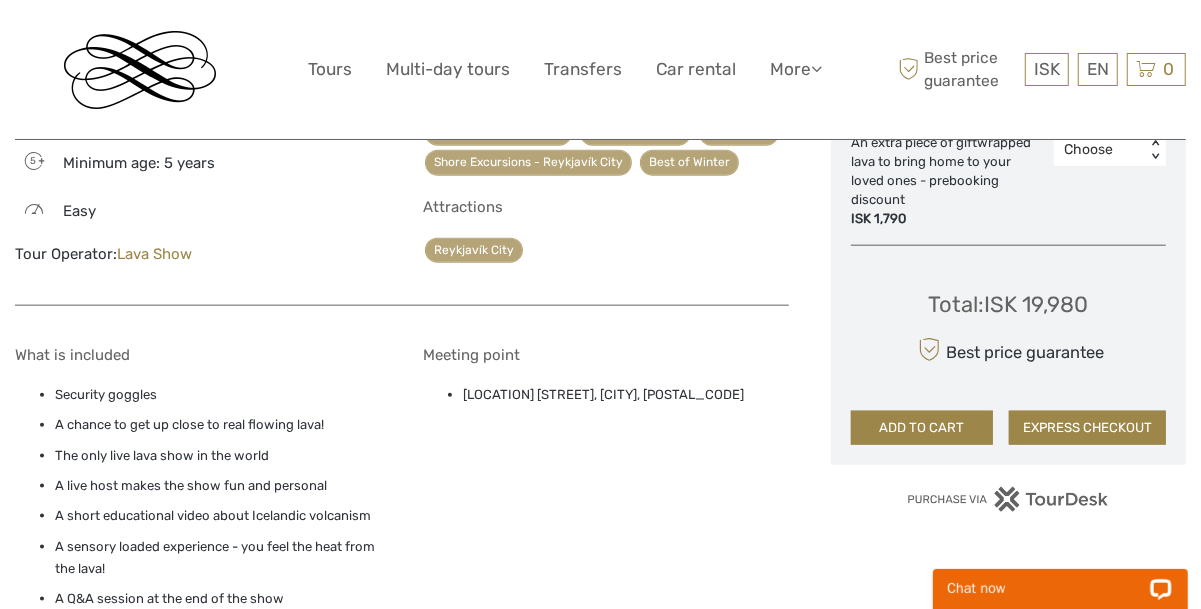 scroll, scrollTop: 1248, scrollLeft: 0, axis: vertical 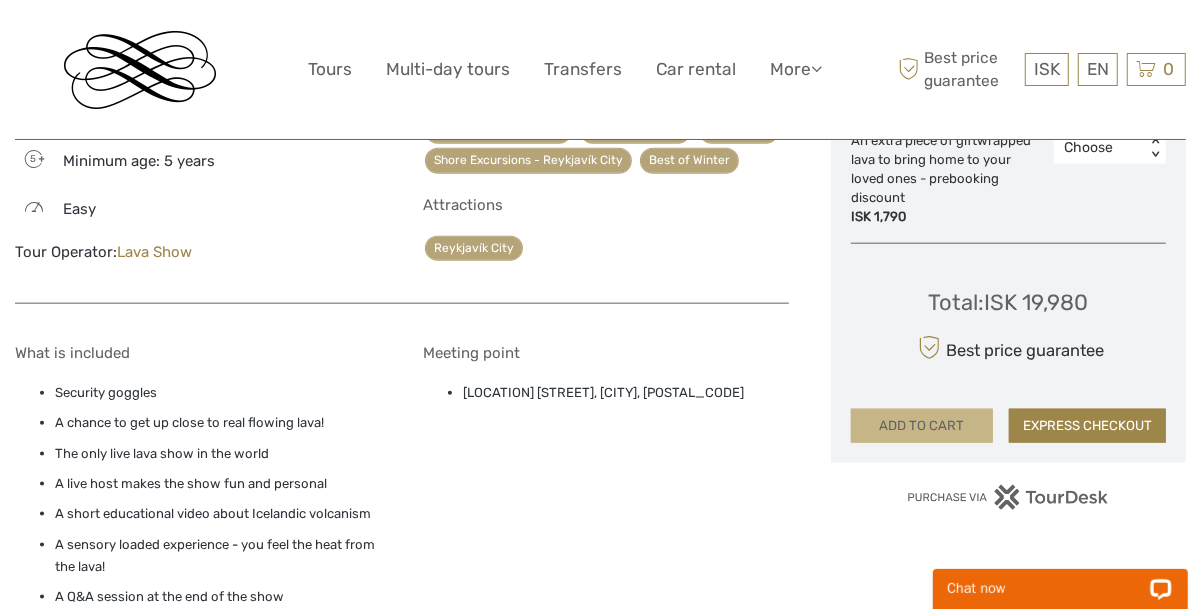 click on "ADD TO CART" at bounding box center [922, 426] 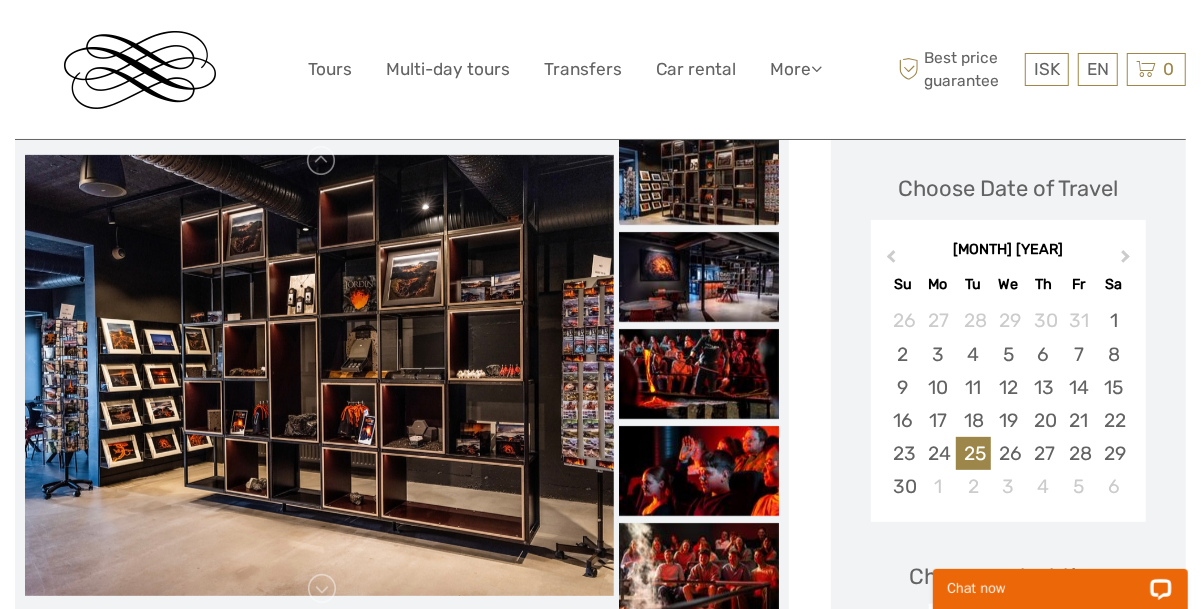 scroll, scrollTop: 177, scrollLeft: 0, axis: vertical 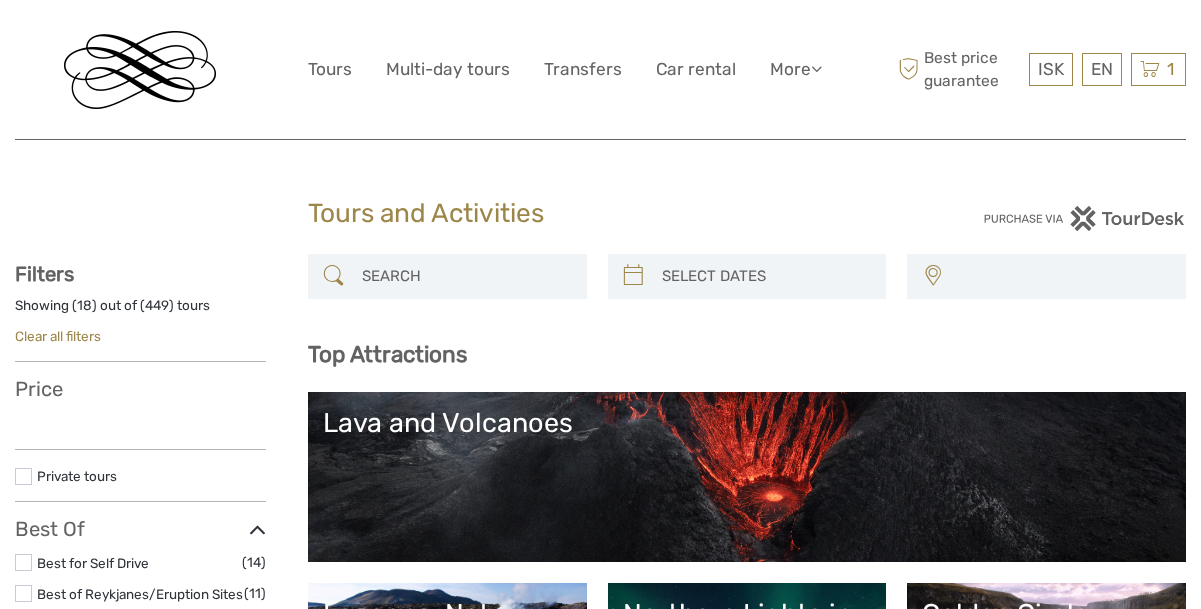 select 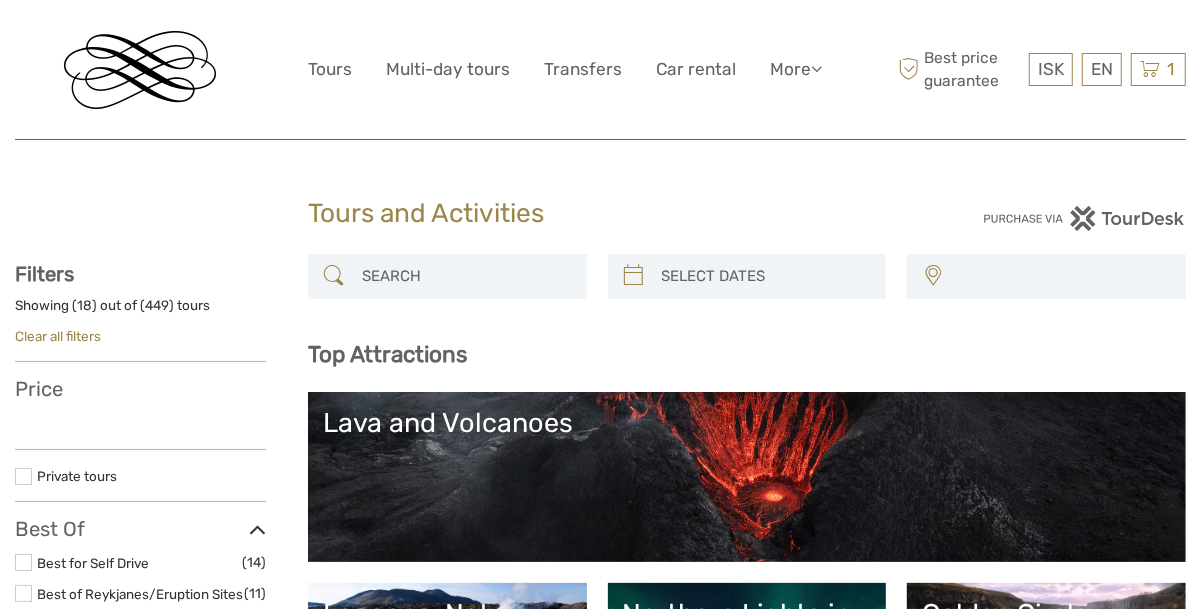 scroll, scrollTop: 0, scrollLeft: 0, axis: both 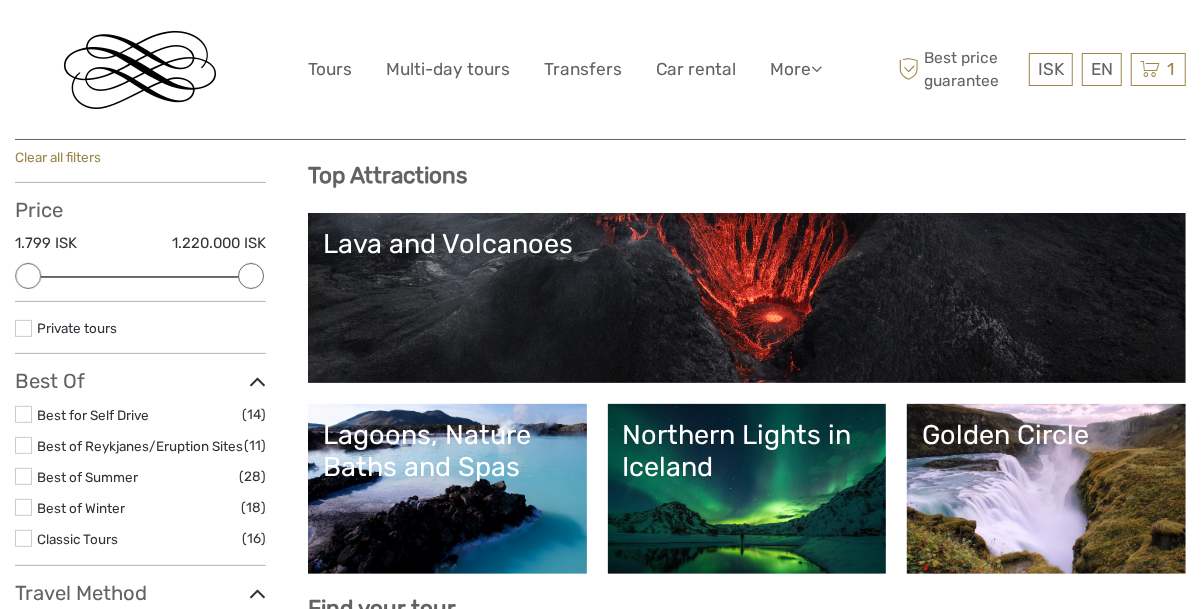 click on "Lava and Volcanoes" at bounding box center (747, 244) 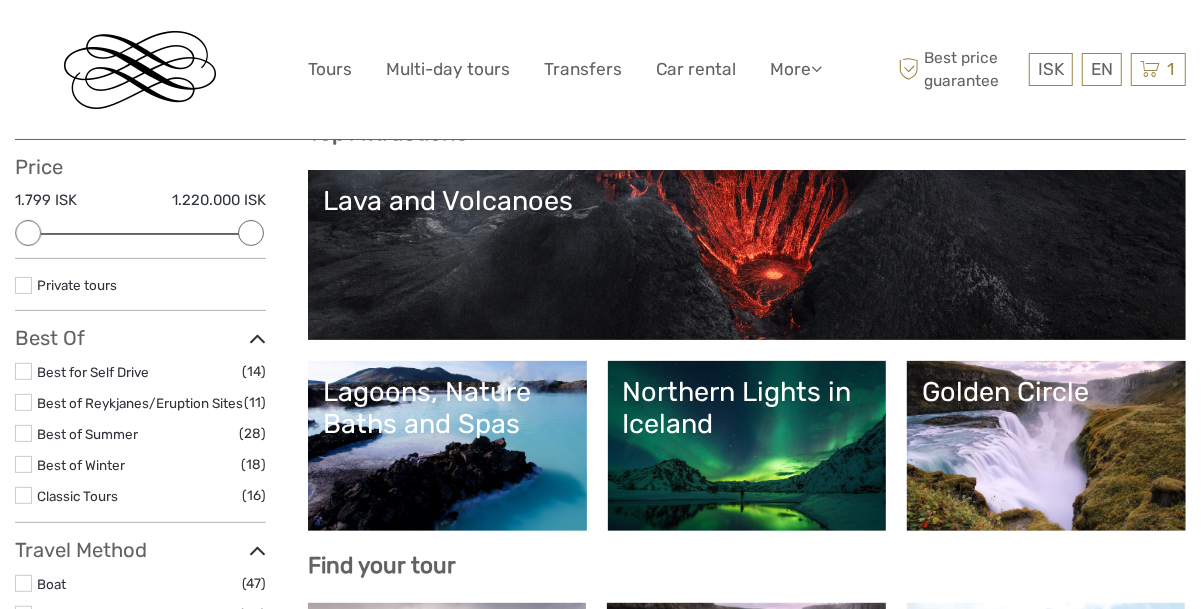 scroll, scrollTop: 260, scrollLeft: 0, axis: vertical 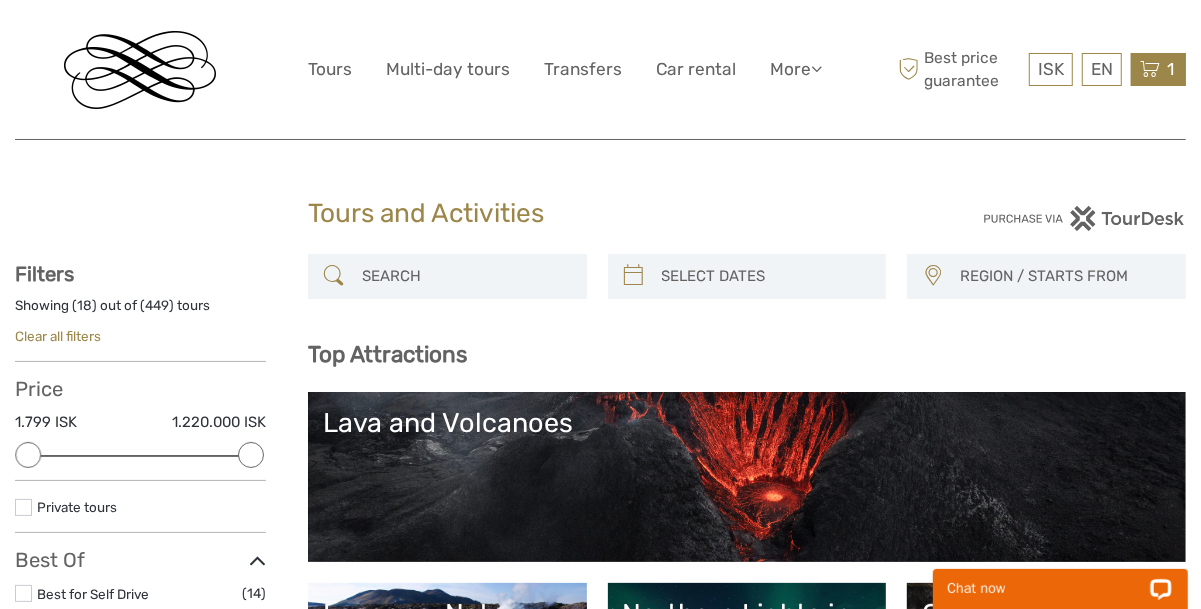 click on "1
Items
Lava Show Reykjavík - Classic & Premium Experience
2x Adults 13+
Tuesday, 25 November 2025 - 08:00 PM
19.980 ISK
Total
19.980 ISK
Checkout
The shopping cart is empty." at bounding box center [1158, 69] 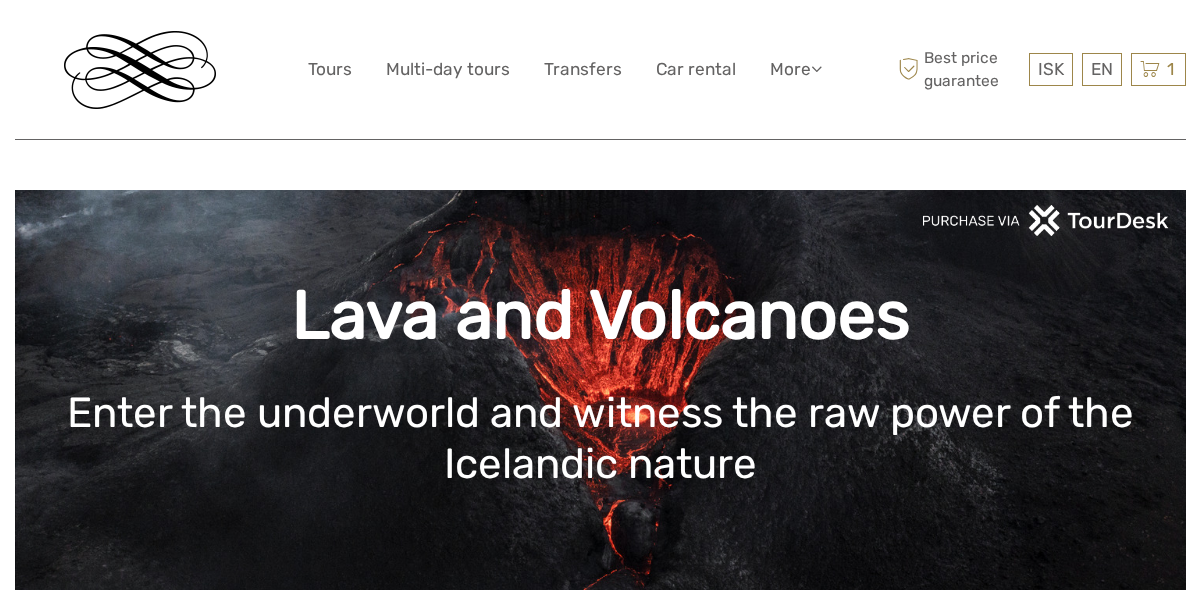 scroll, scrollTop: 0, scrollLeft: 0, axis: both 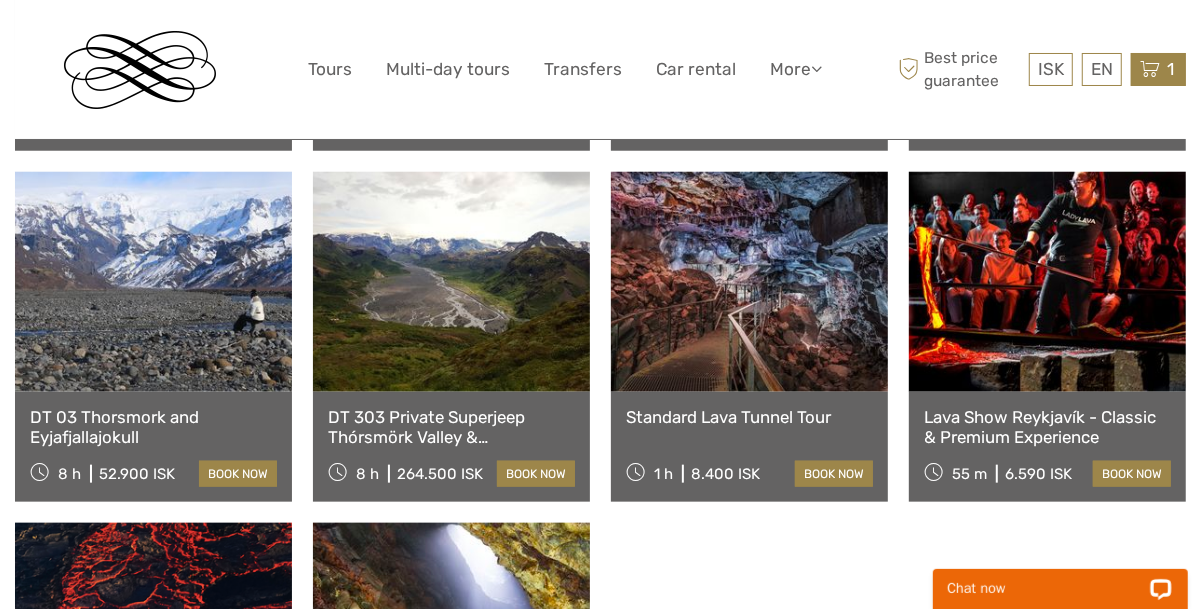 click on "1
Items
Lava Show [CITY] - Classic & Premium Experience
2x Adults 13+
[DATE] - [TIME]
19.980 ISK
Total
19.980 ISK
Checkout
The shopping cart is empty." at bounding box center [1158, 69] 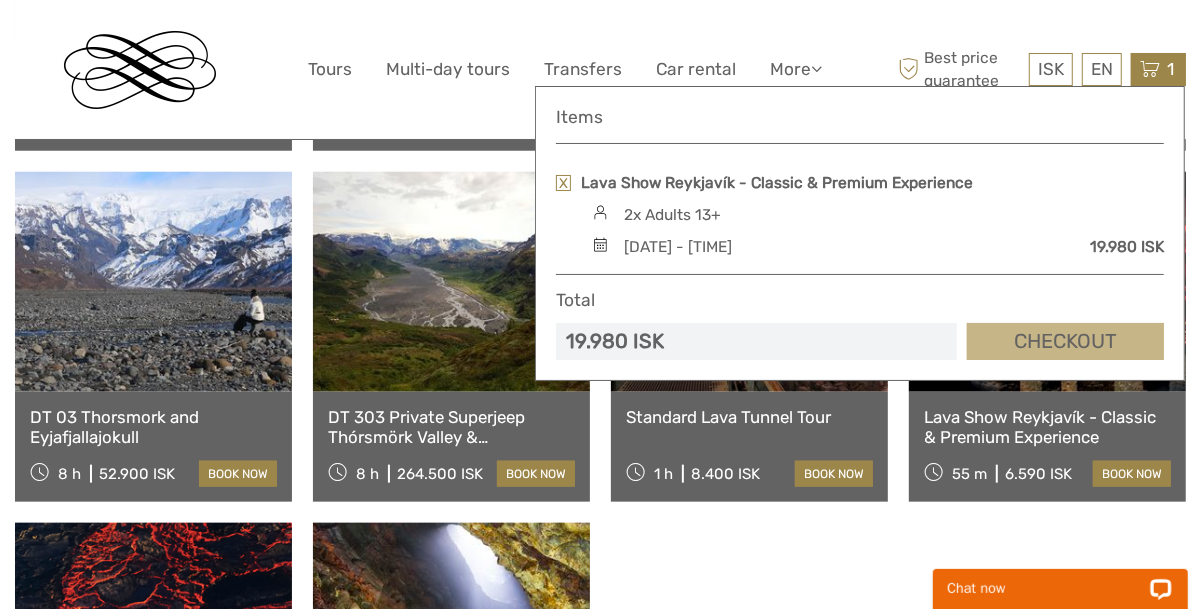 click on "Checkout" at bounding box center [1065, 341] 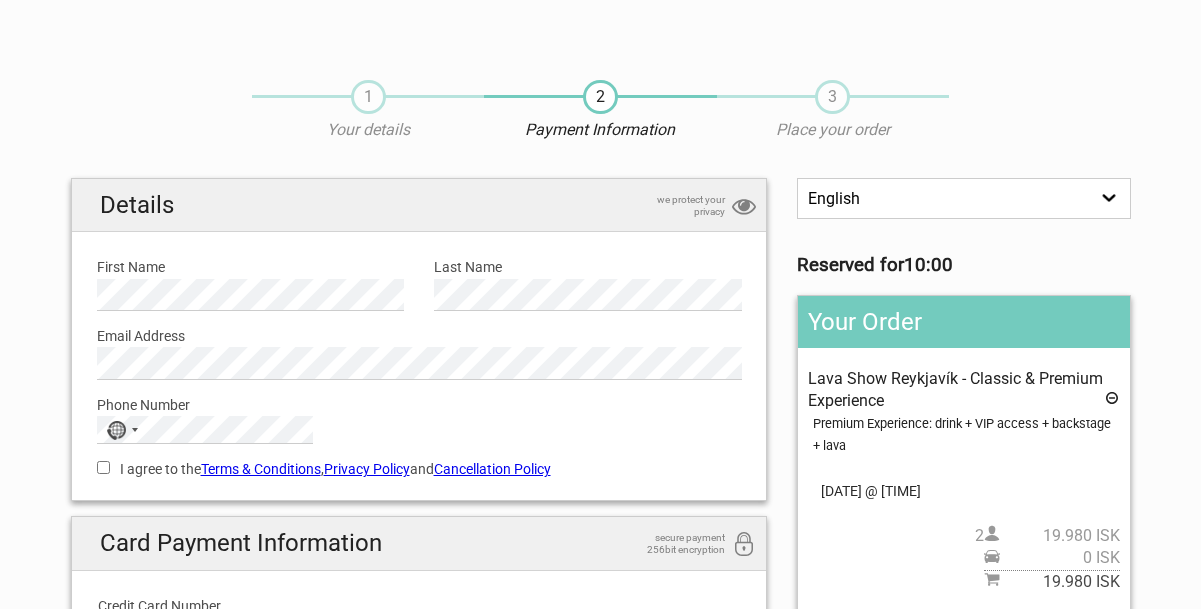 scroll, scrollTop: 0, scrollLeft: 0, axis: both 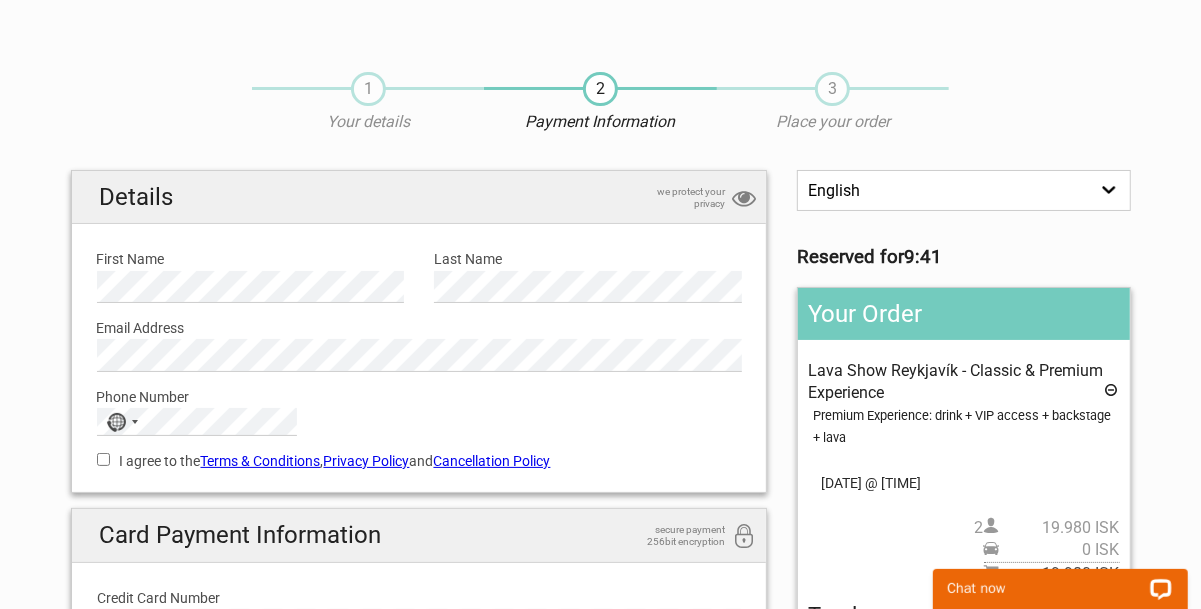 type 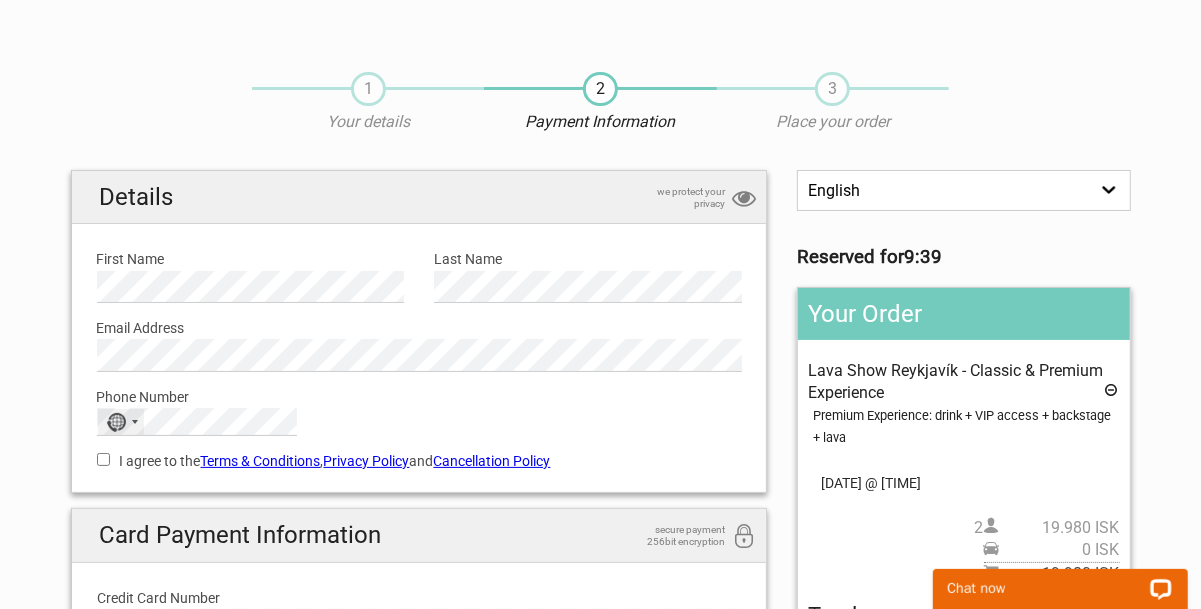 click on "No country selected" at bounding box center (121, 422) 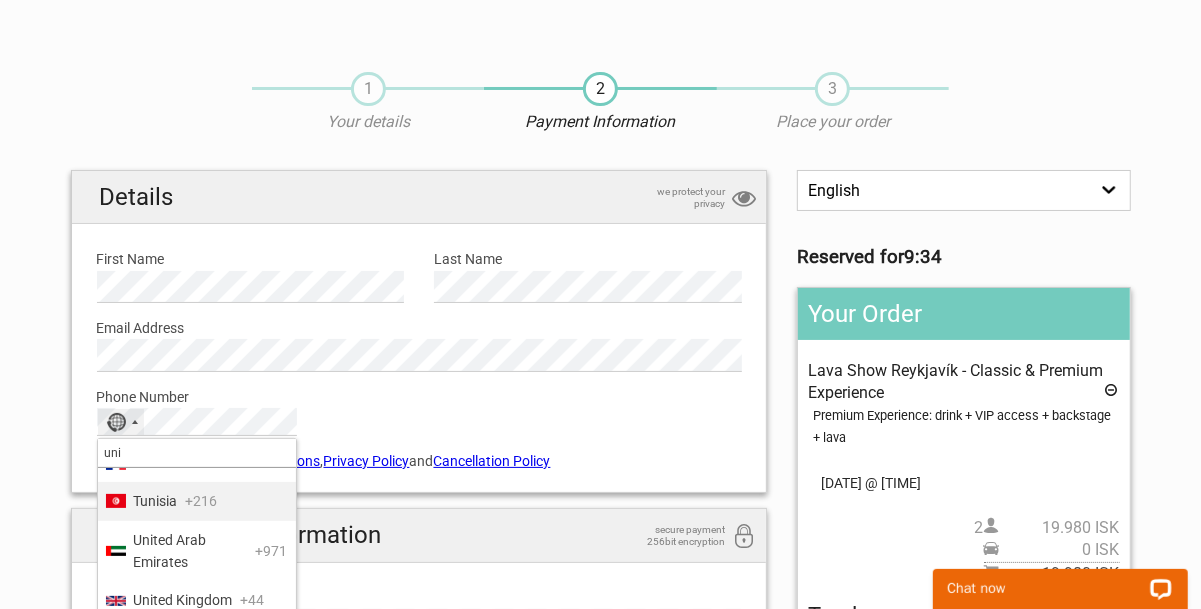 scroll, scrollTop: 29, scrollLeft: 0, axis: vertical 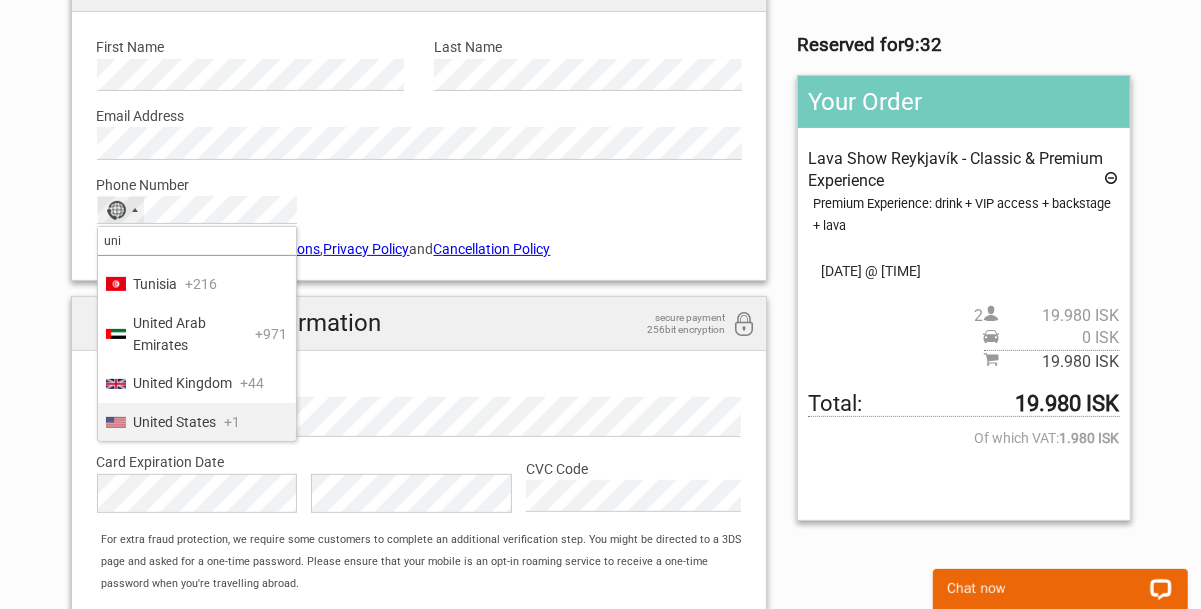 type on "uni" 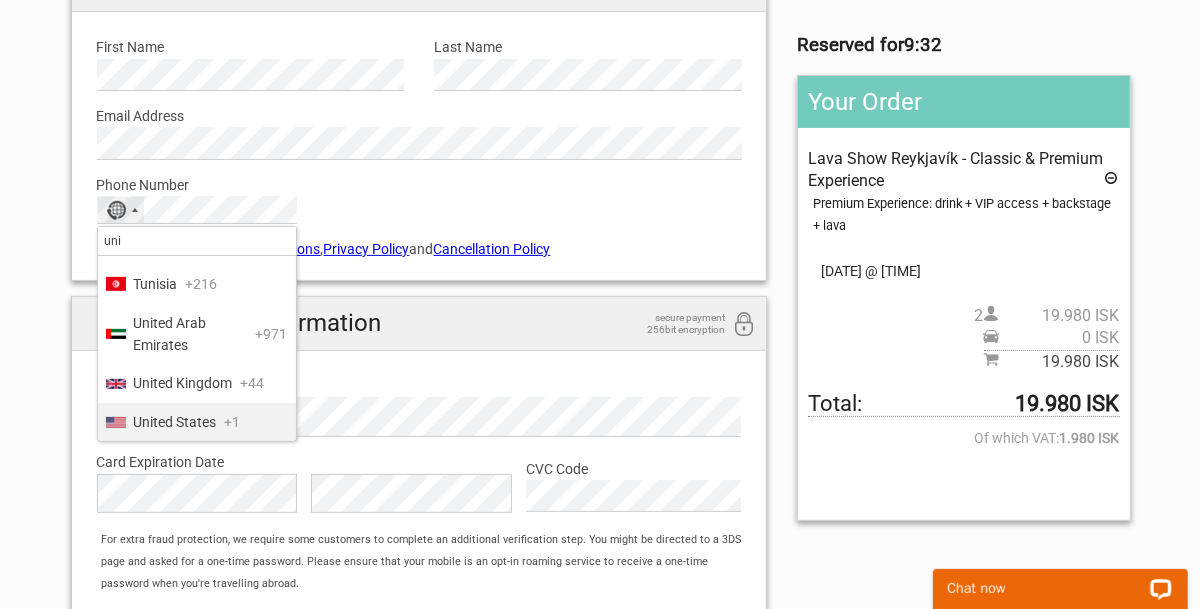 click on "United States" at bounding box center [175, 422] 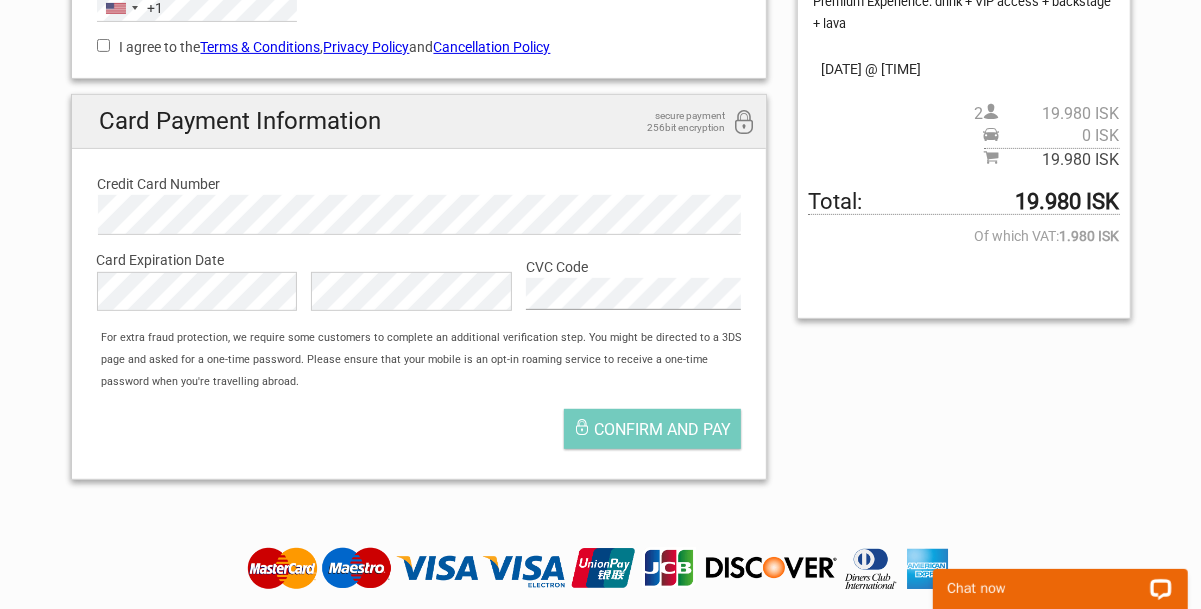 scroll, scrollTop: 455, scrollLeft: 0, axis: vertical 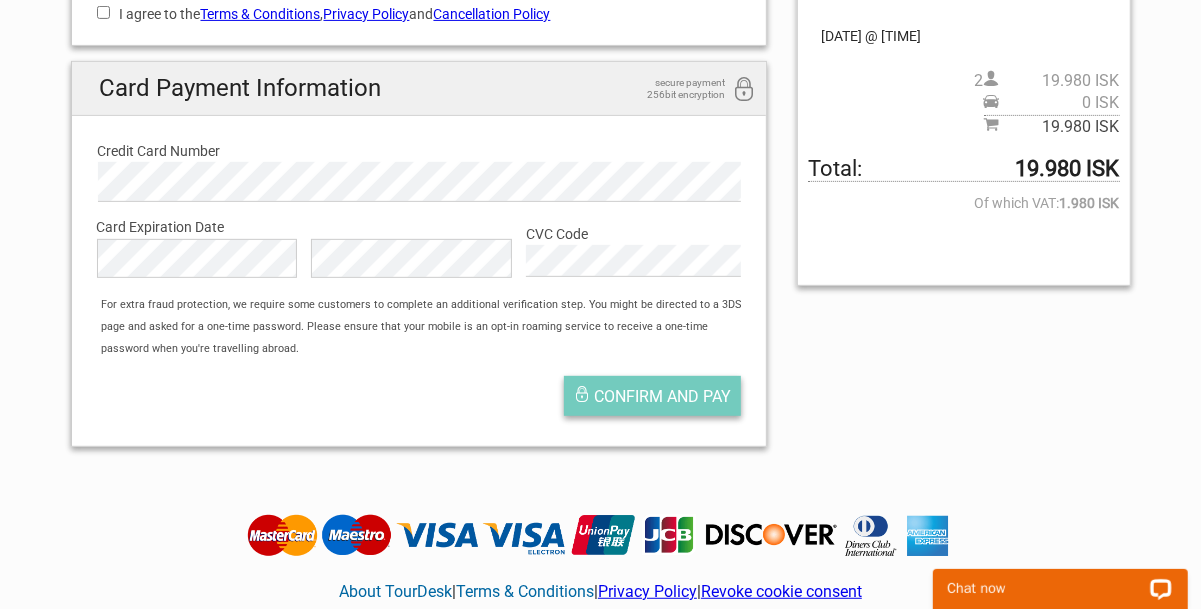 click on "Confirm and pay" at bounding box center [662, 396] 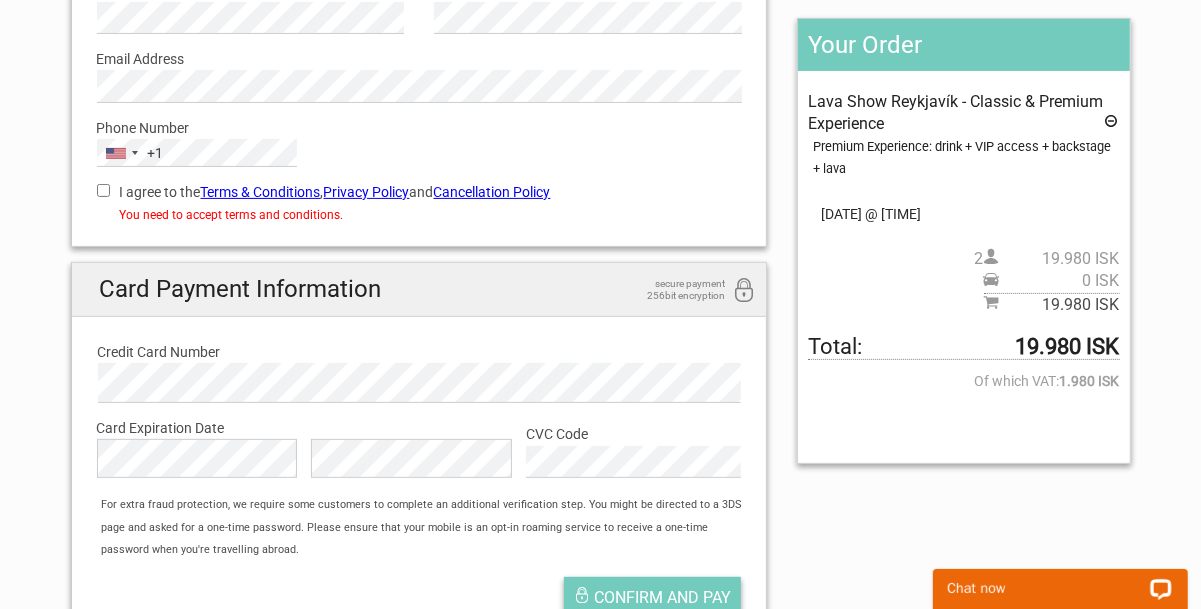scroll, scrollTop: 262, scrollLeft: 0, axis: vertical 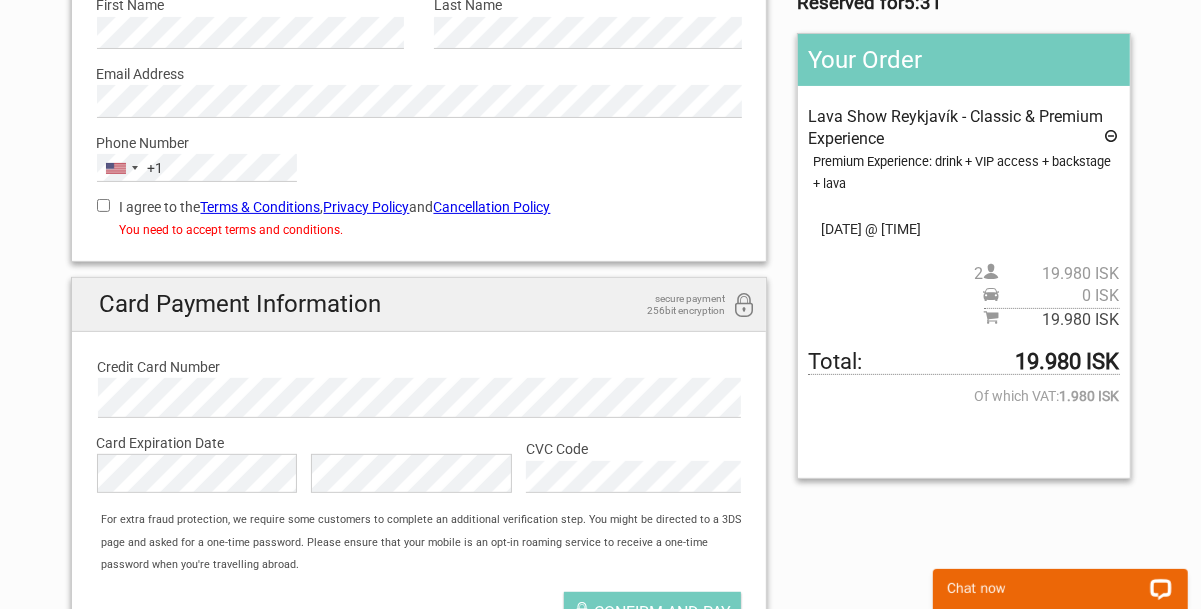 click on "I agree to the  Terms & Conditions ,  Privacy Policy  and  Cancellation Policy" at bounding box center (103, 205) 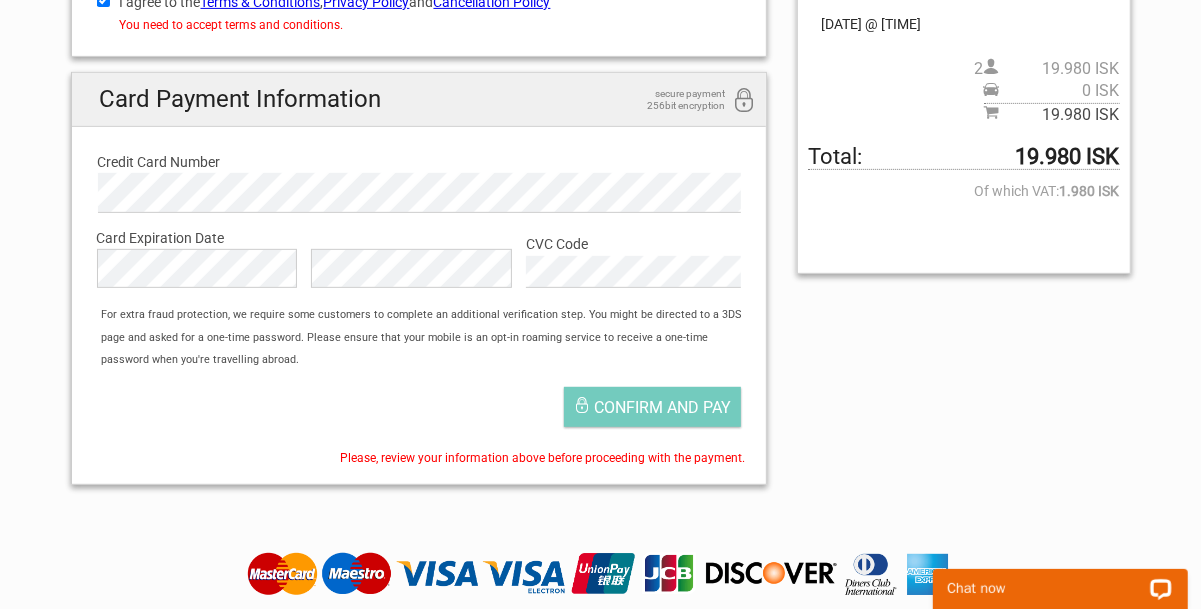 scroll, scrollTop: 479, scrollLeft: 0, axis: vertical 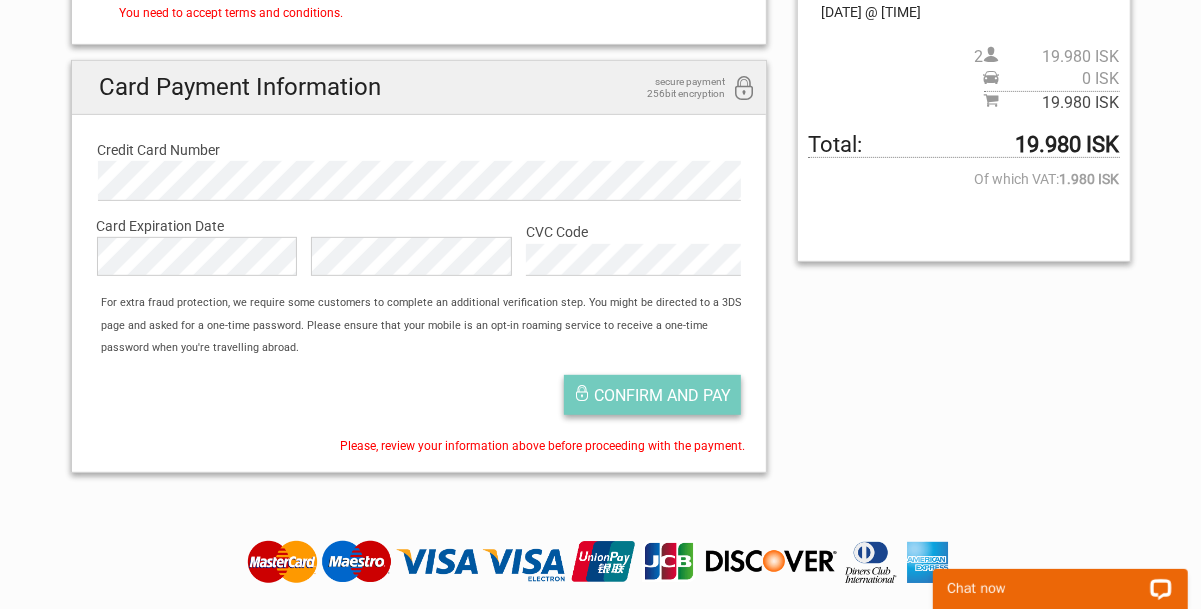 click on "Confirm and pay" at bounding box center (662, 395) 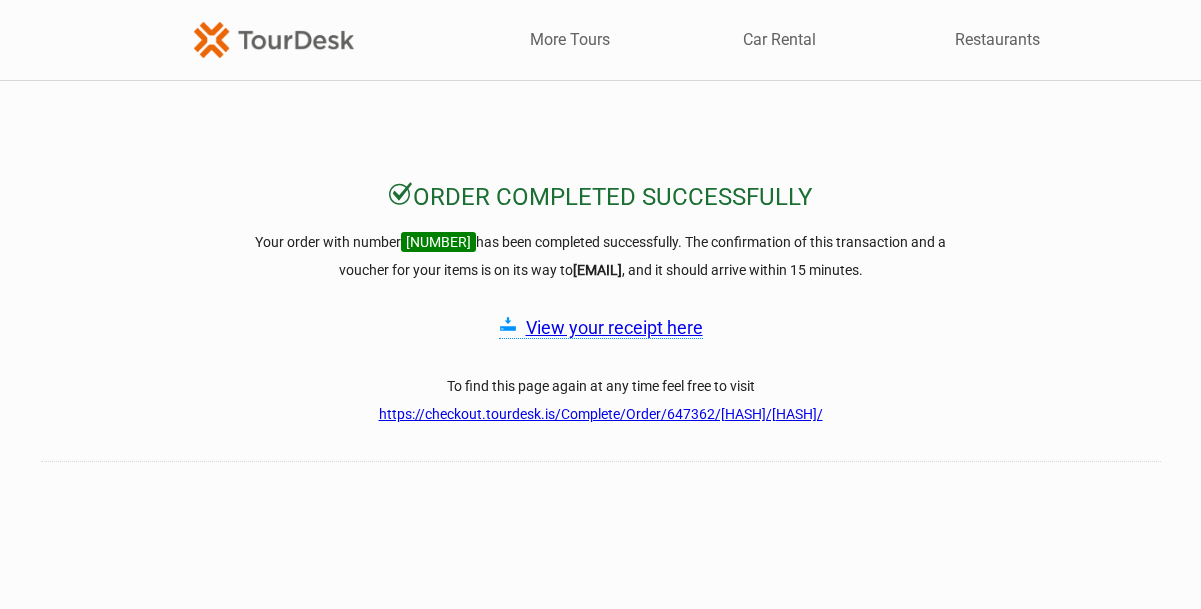 scroll, scrollTop: 0, scrollLeft: 0, axis: both 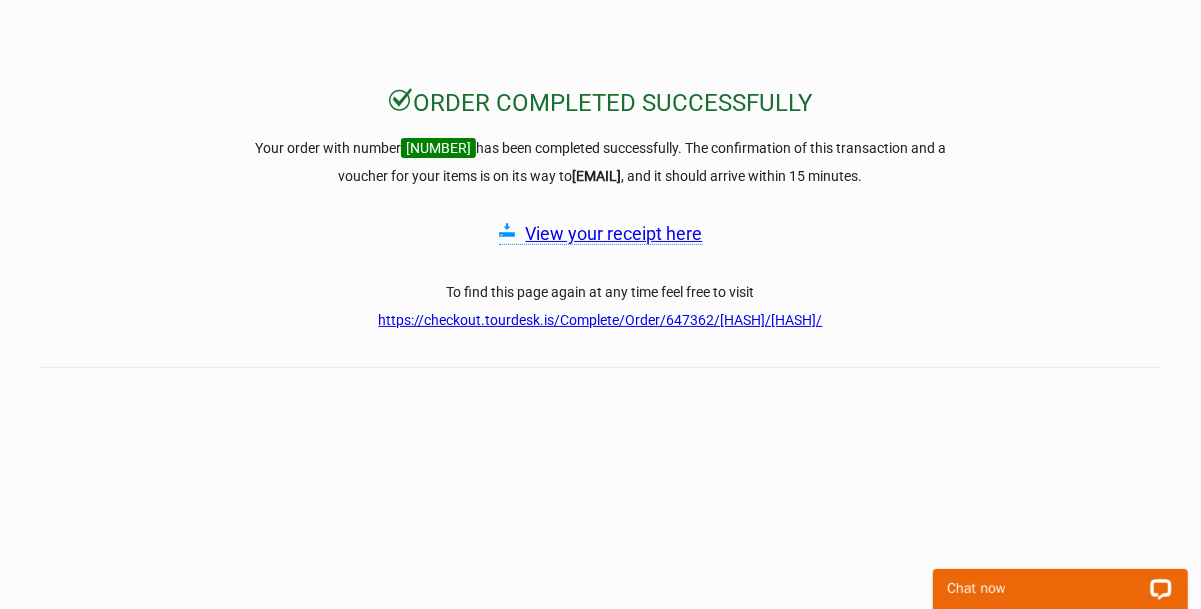 click on "View your receipt here" at bounding box center [614, 233] 